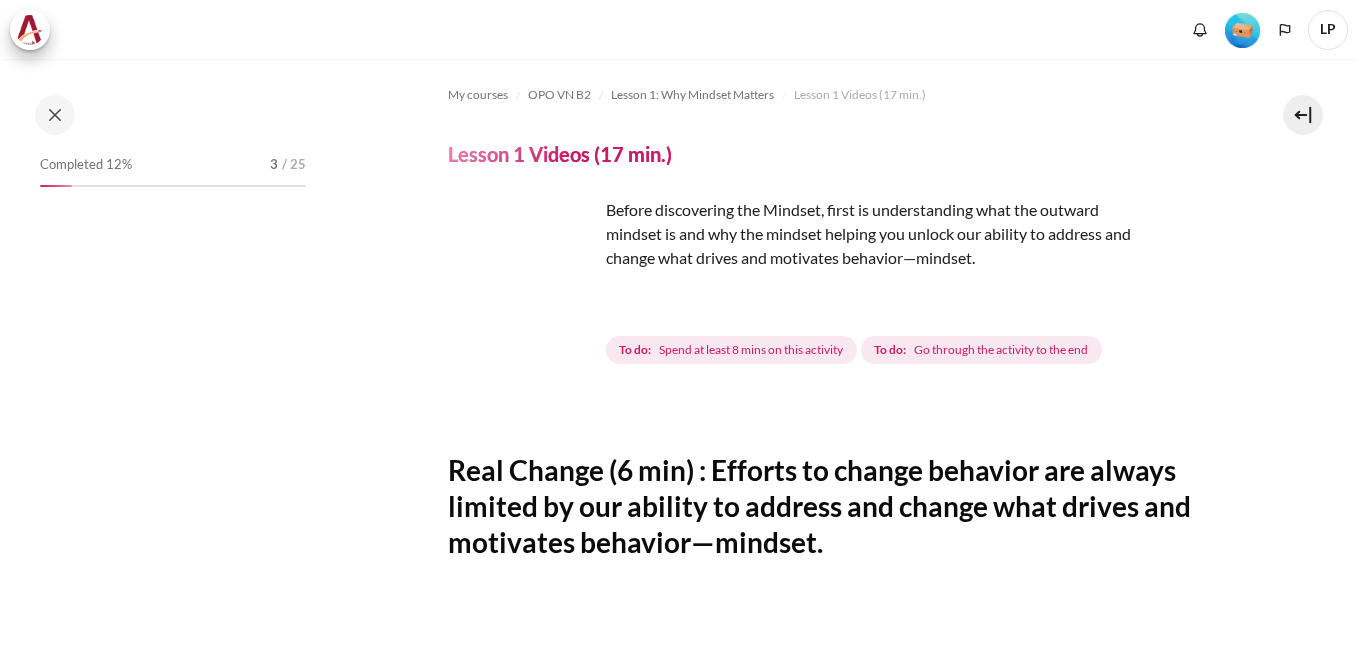 scroll, scrollTop: 0, scrollLeft: 0, axis: both 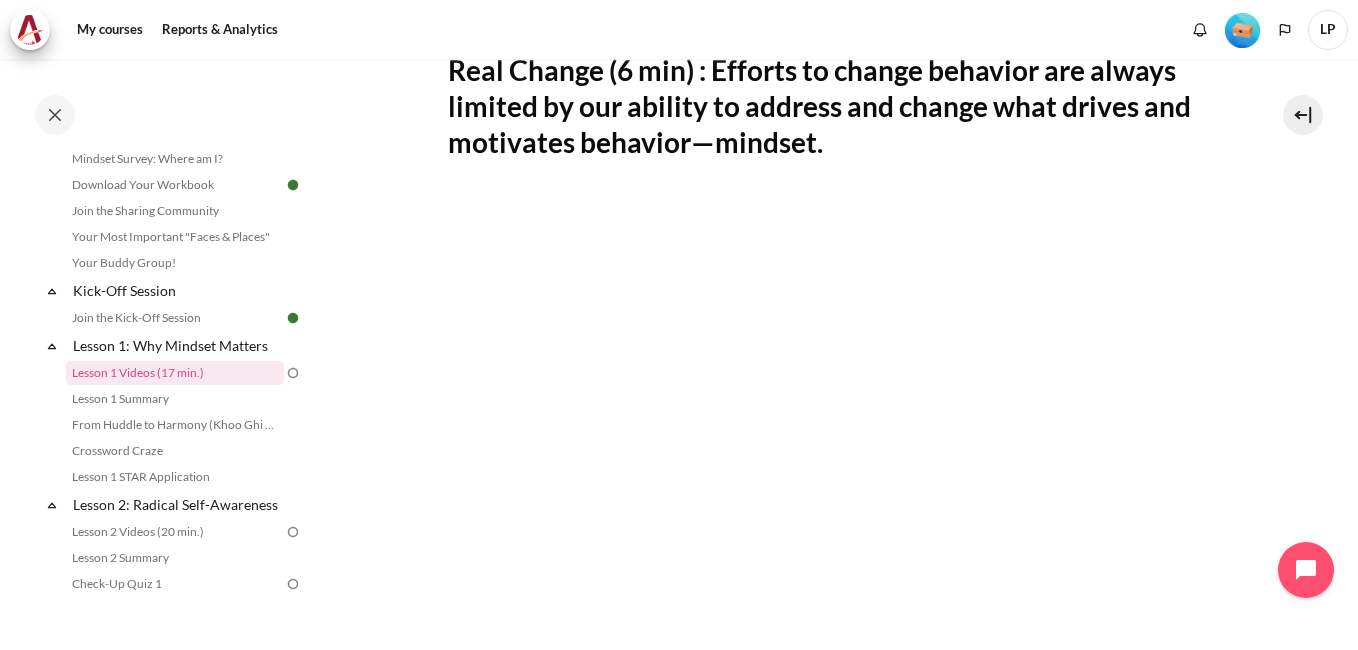 click on "My courses
OPO VN B2
Lesson 1: Why Mindset Matters
Lesson 1 Videos (17 min.)
Lesson 1 Videos (17 min.)
Completion requirements" at bounding box center (831, 402) 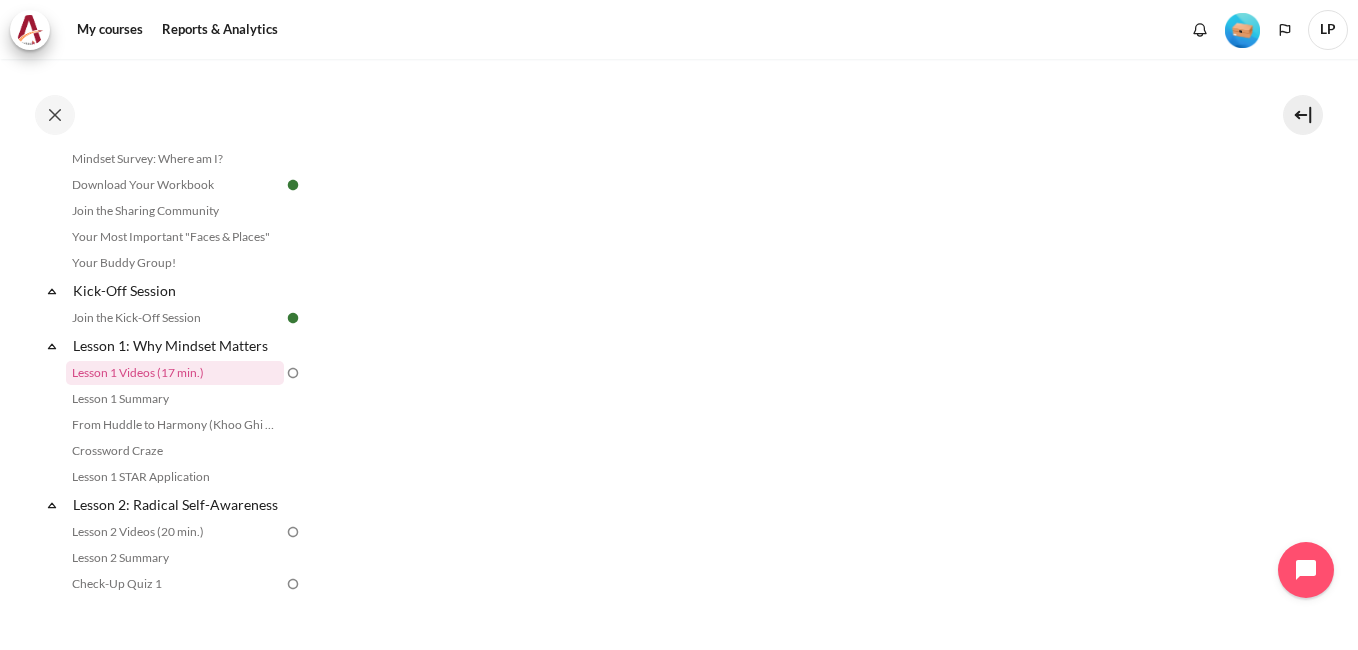 scroll, scrollTop: 900, scrollLeft: 0, axis: vertical 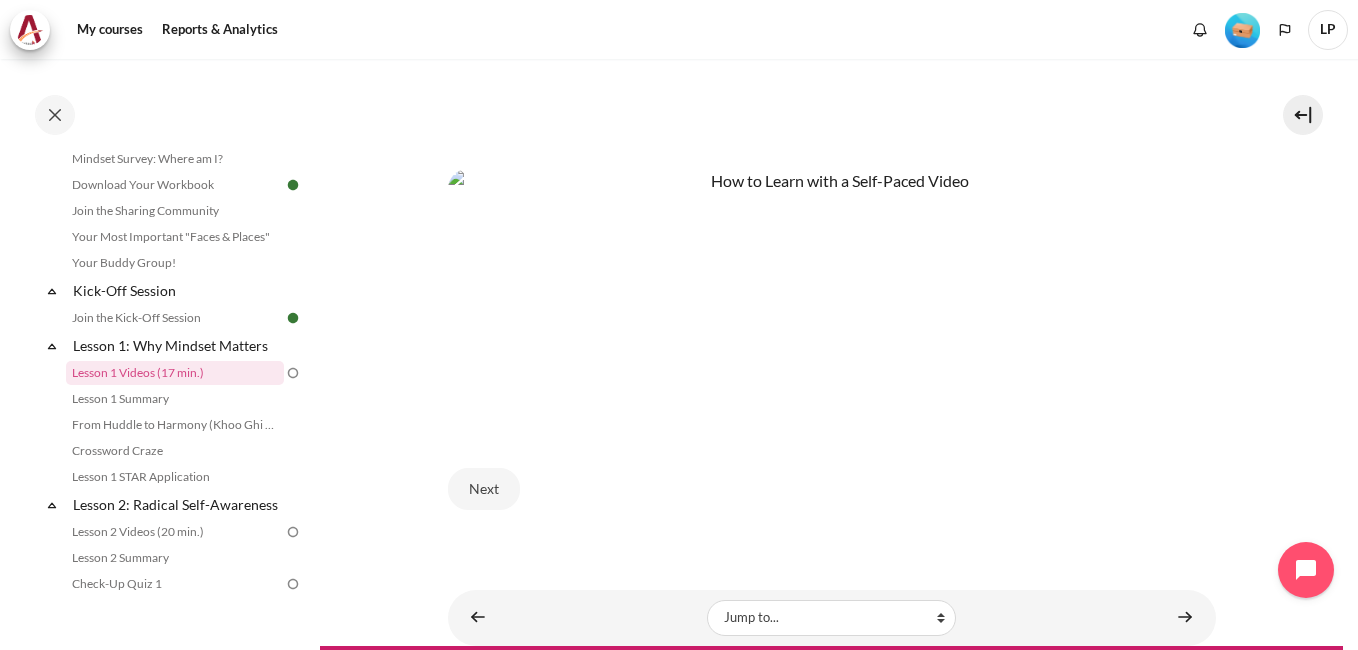 click at bounding box center [832, 295] 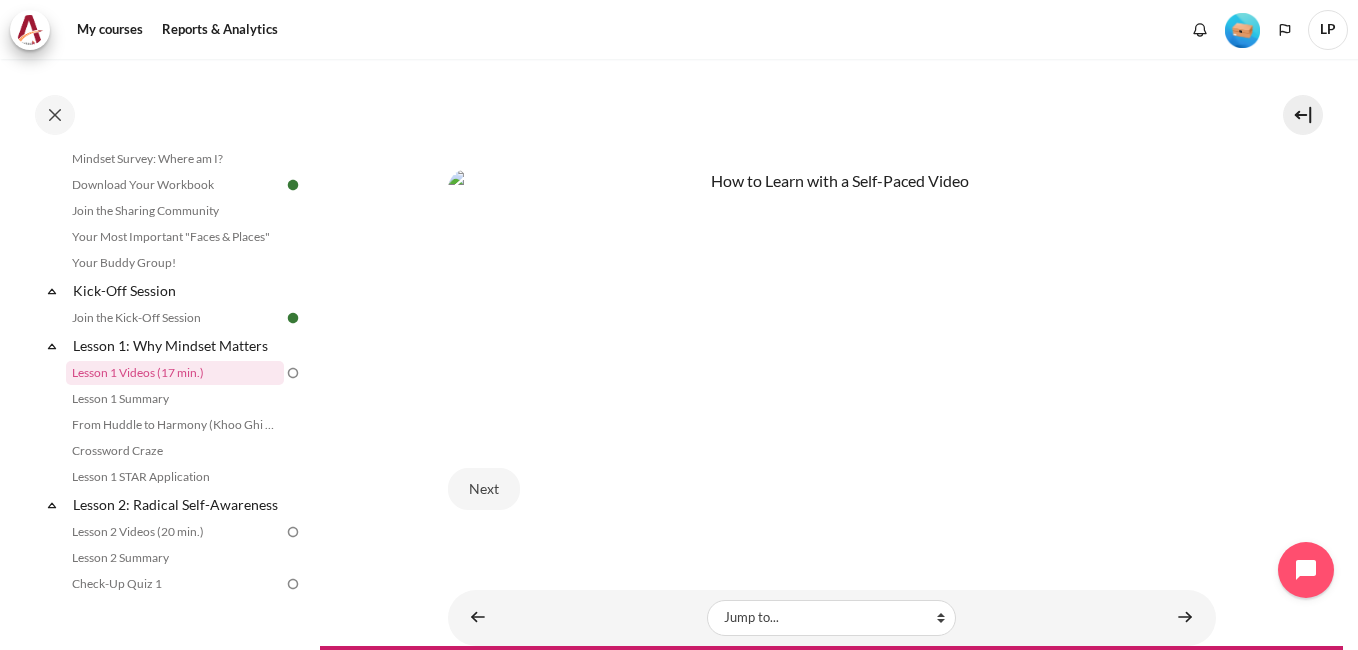 click at bounding box center (832, 295) 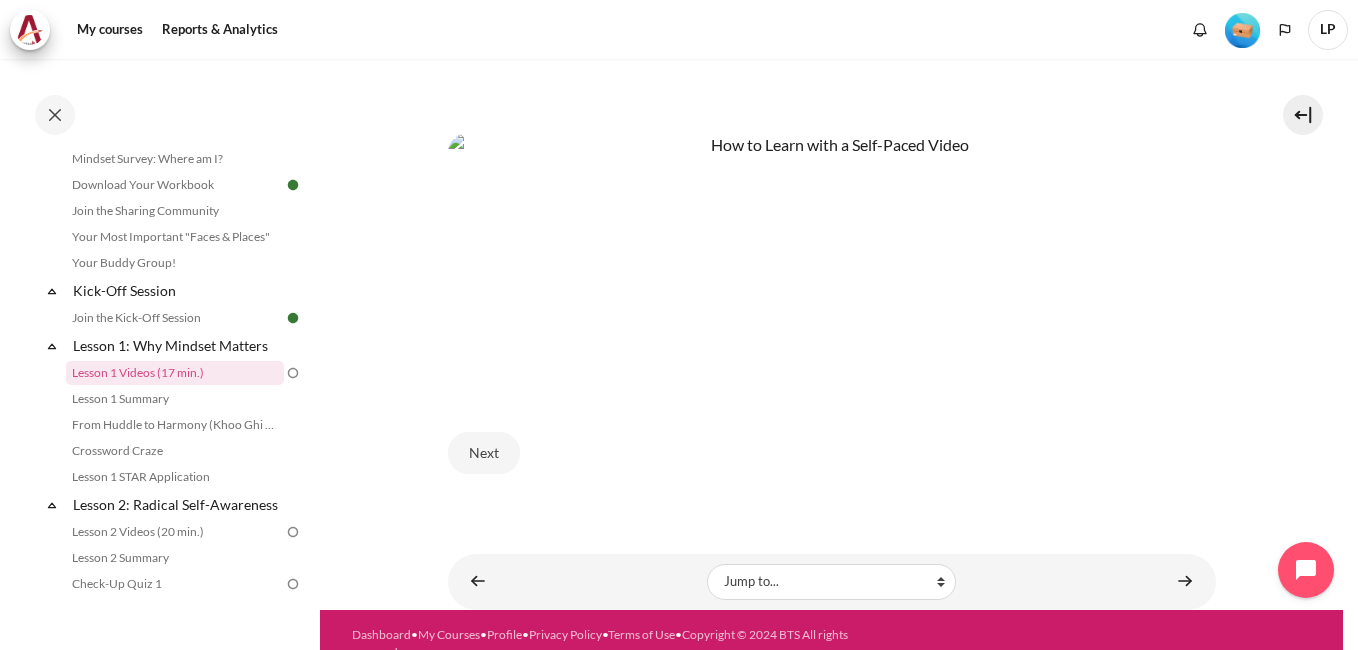 scroll, scrollTop: 955, scrollLeft: 0, axis: vertical 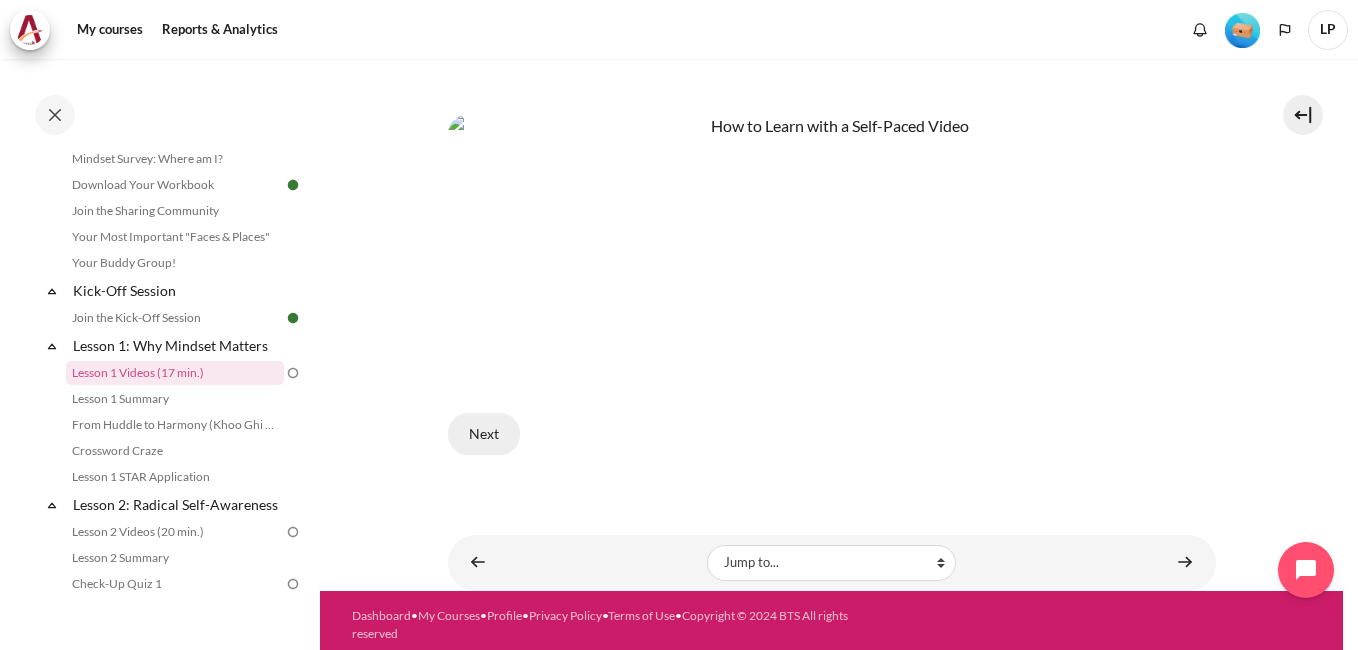 click on "Next" at bounding box center (484, 434) 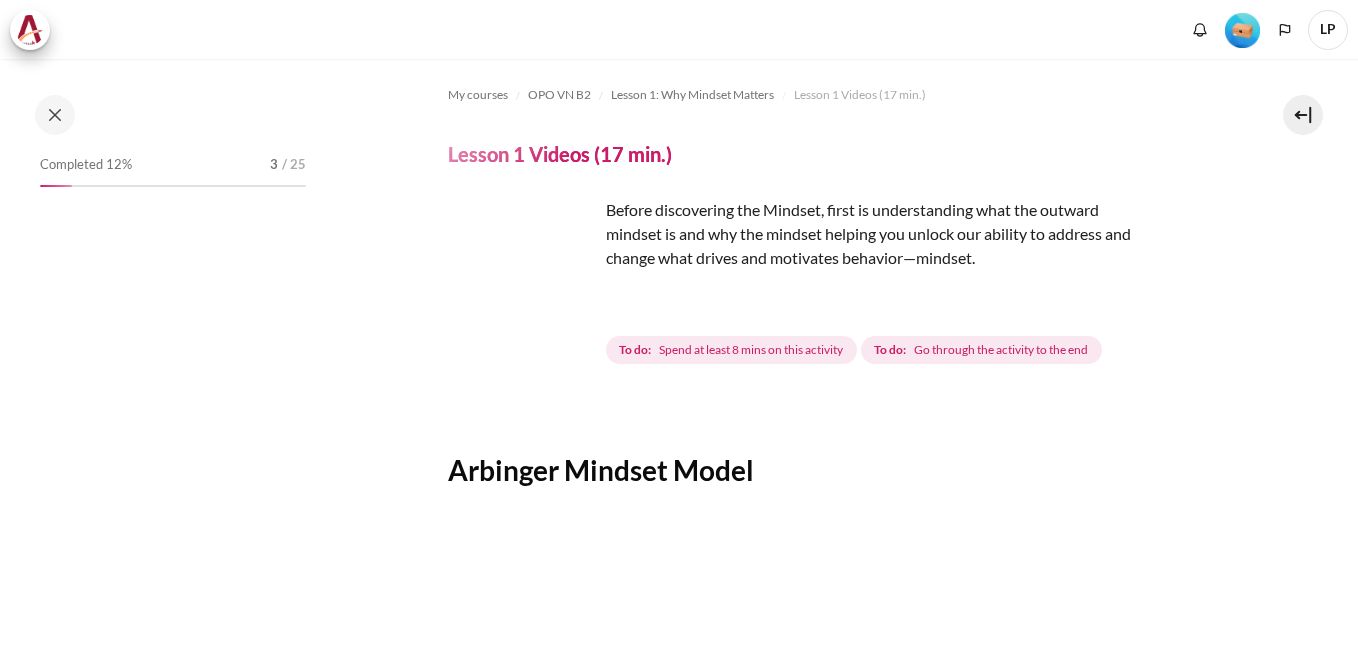scroll, scrollTop: 0, scrollLeft: 0, axis: both 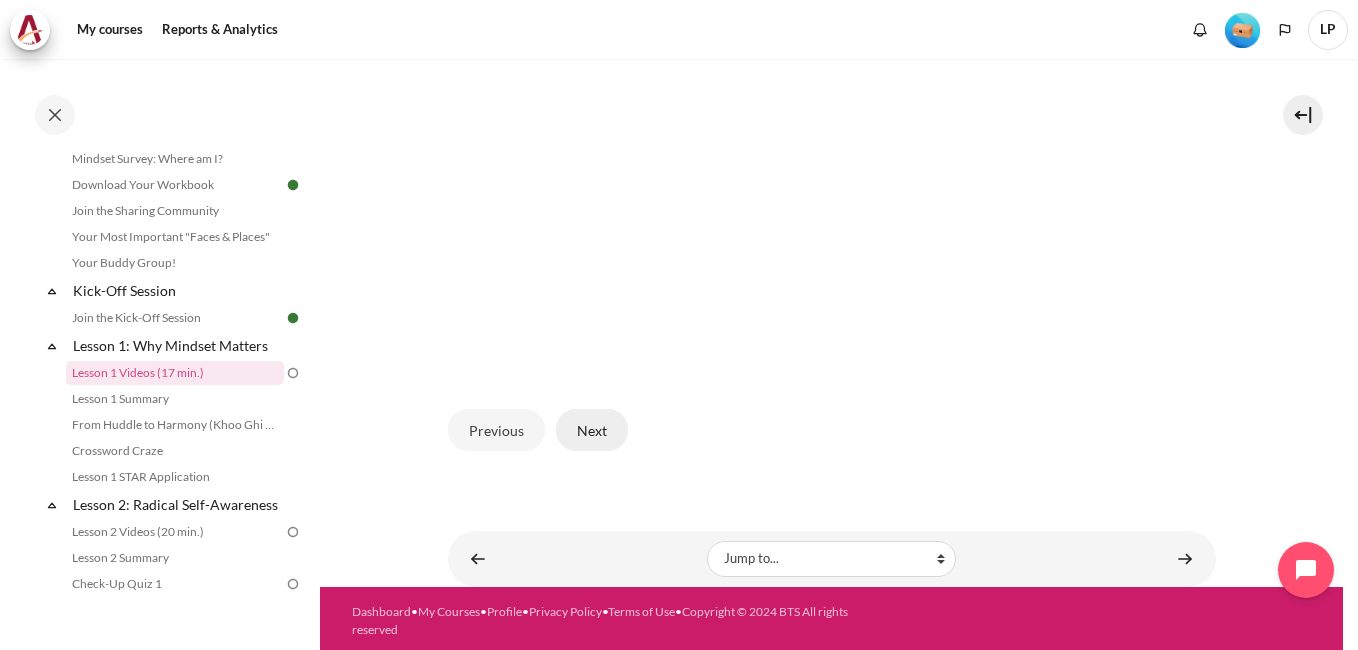 click on "Next" at bounding box center [592, 430] 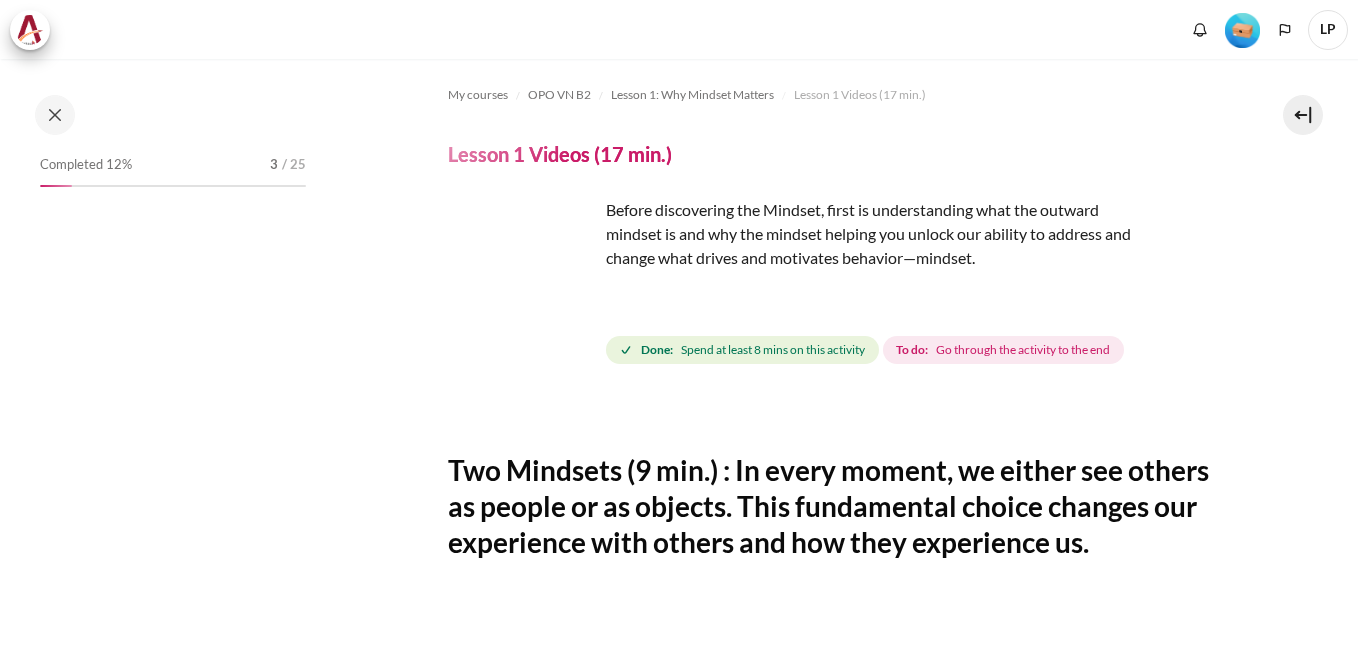 scroll, scrollTop: 0, scrollLeft: 0, axis: both 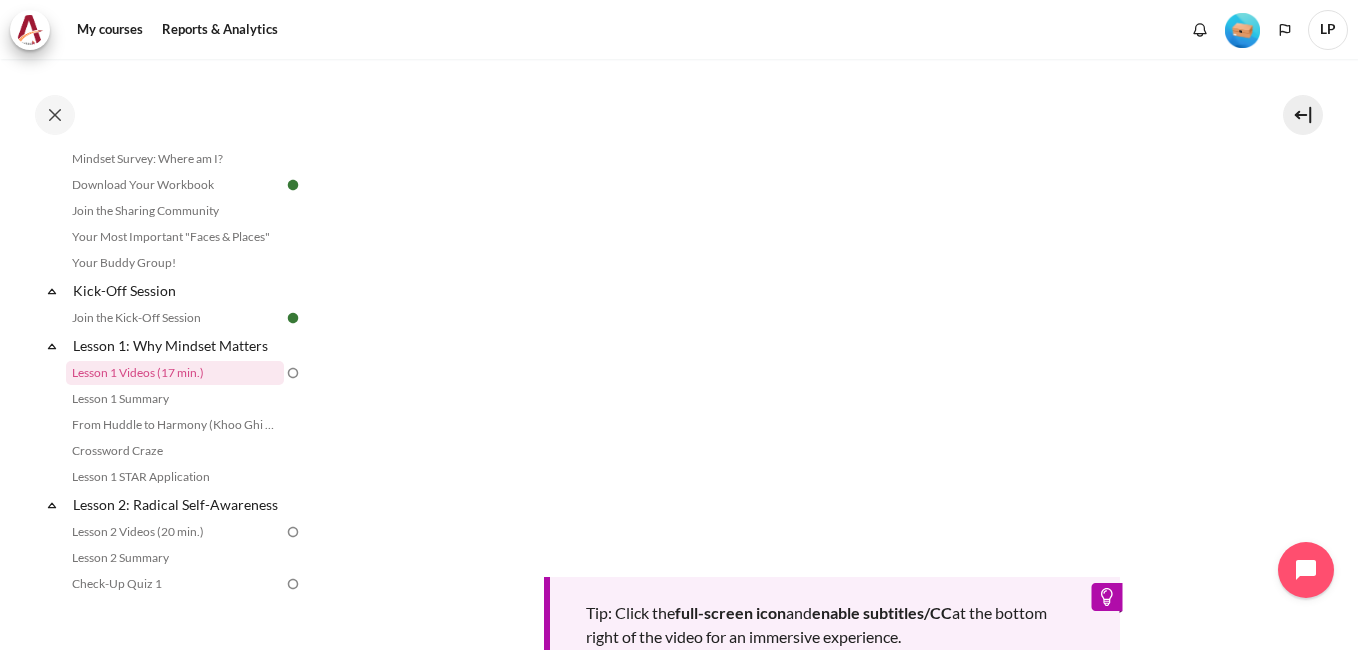 click on "My courses
OPO VN B2
Lesson 1: Why Mindset Matters
Lesson 1 Videos (17 min.)
Lesson 1 Videos (17 min.)
Completion requirements" at bounding box center (831, 250) 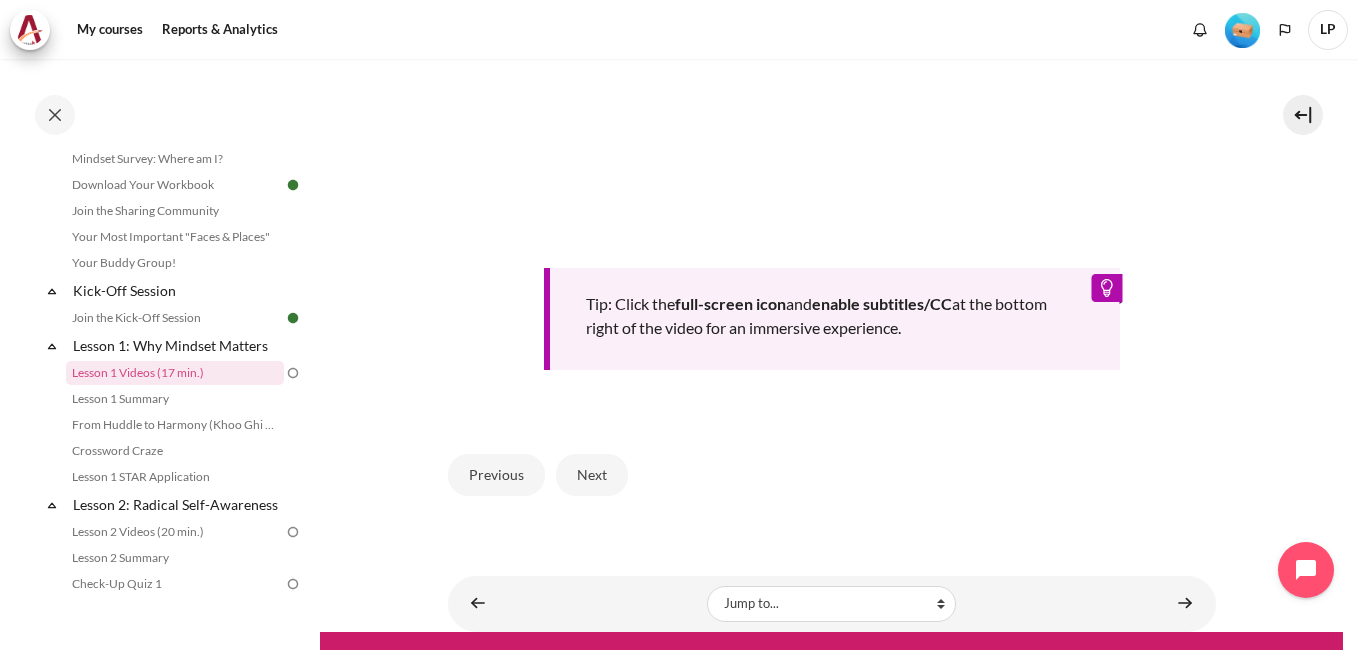 scroll, scrollTop: 890, scrollLeft: 0, axis: vertical 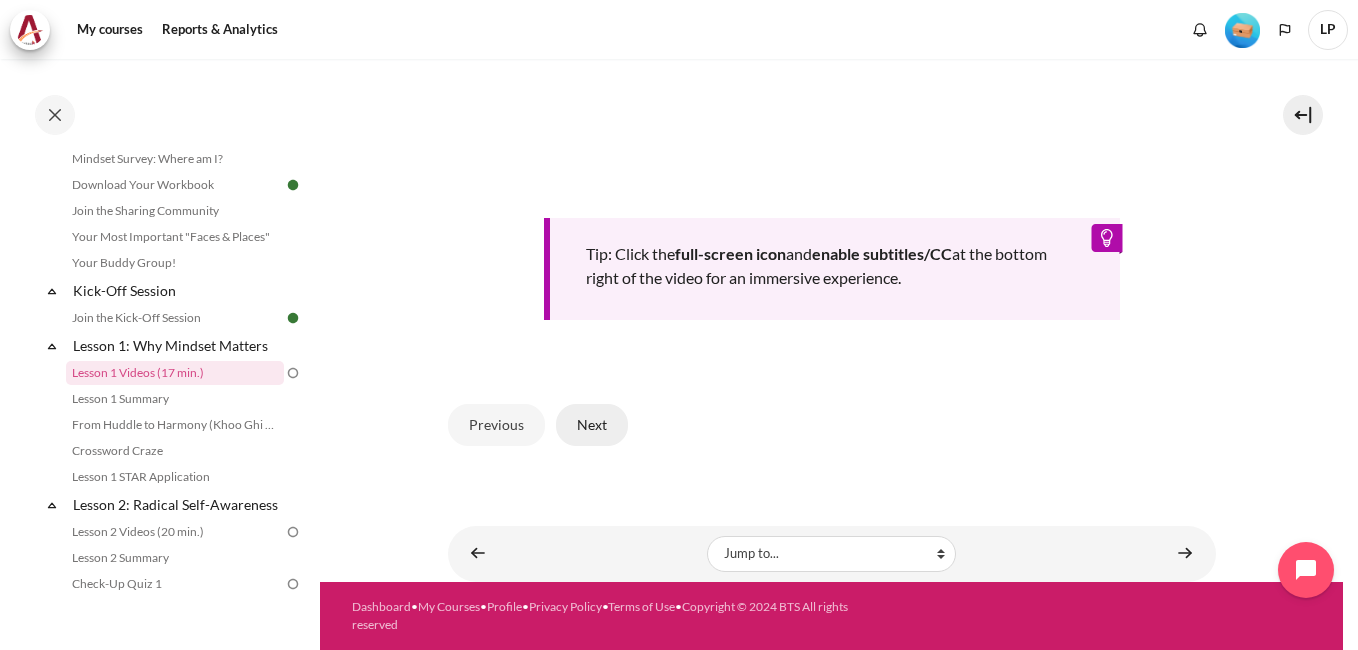 click on "Next" at bounding box center [592, 425] 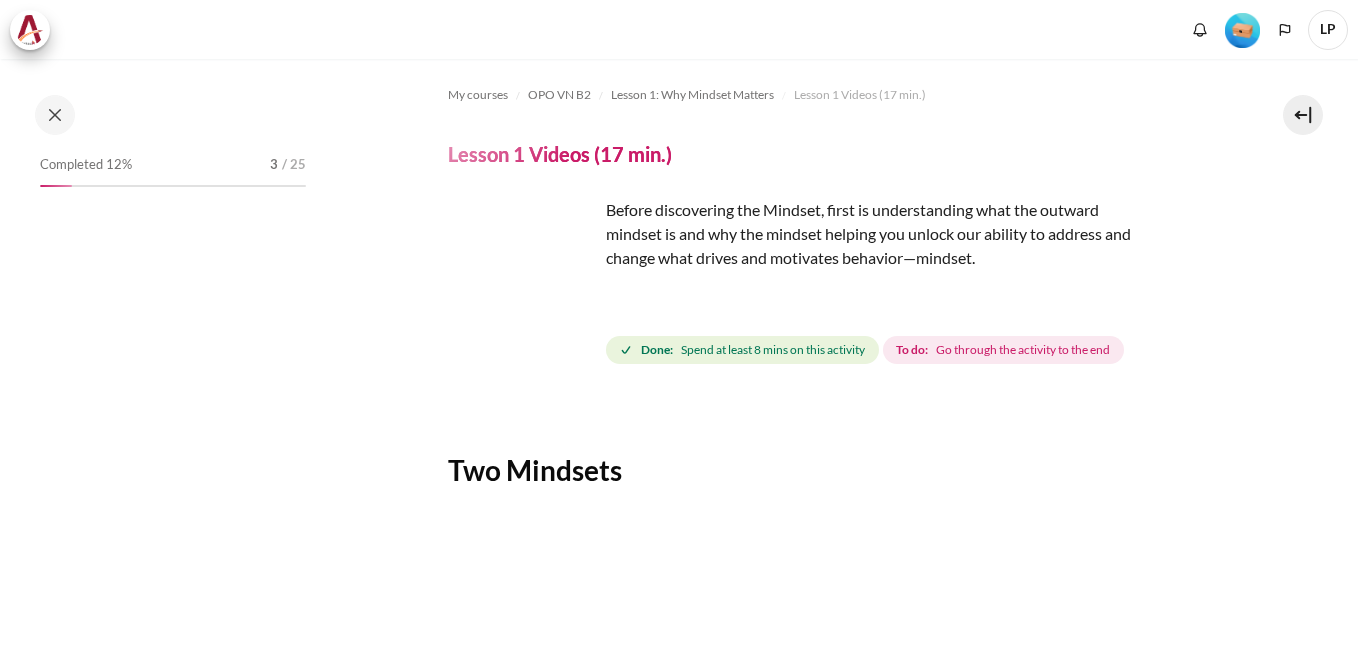 scroll, scrollTop: 0, scrollLeft: 0, axis: both 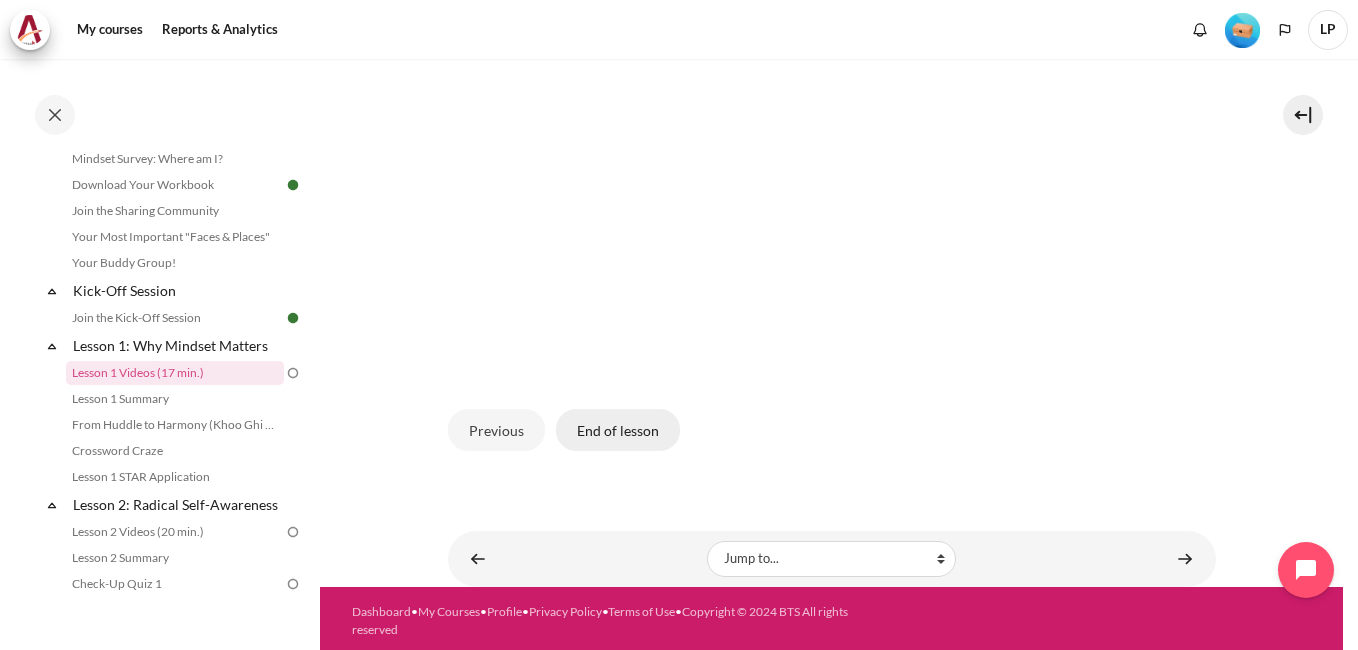 click on "End of lesson" at bounding box center [618, 430] 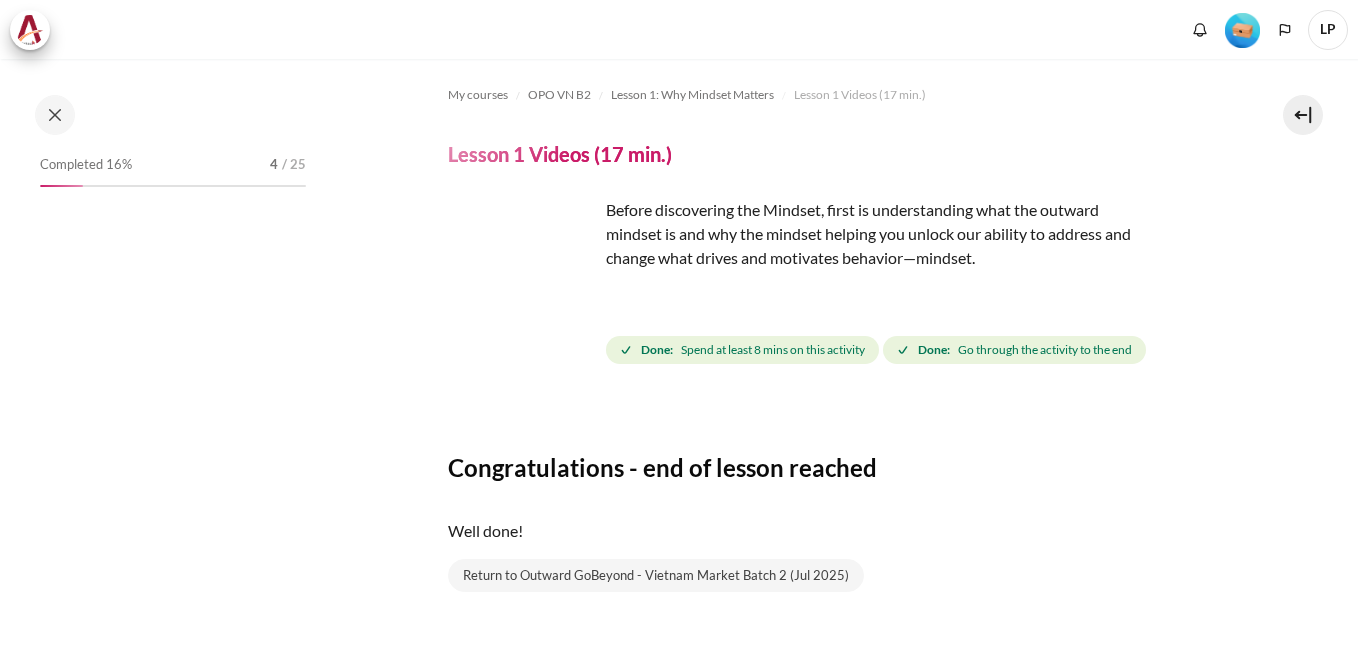 scroll, scrollTop: 0, scrollLeft: 0, axis: both 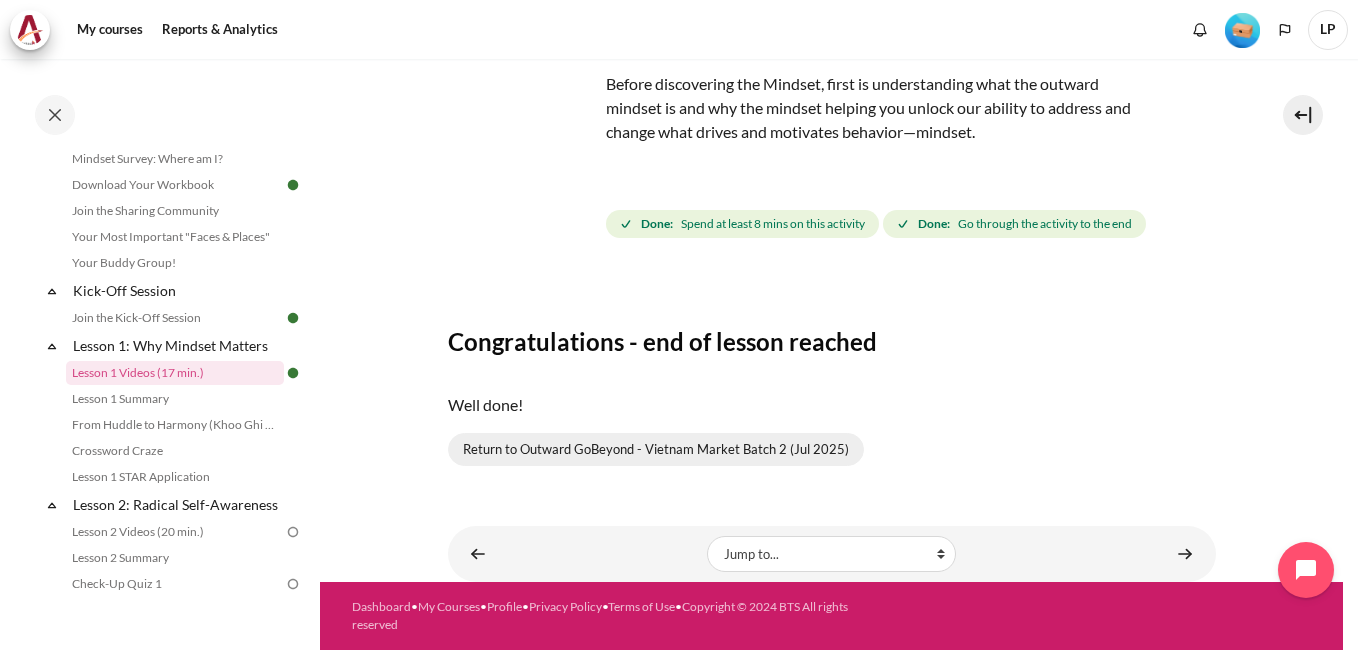 click on "Return to Outward GoBeyond - Vietnam Market Batch 2 (Jul 2025)" at bounding box center [656, 450] 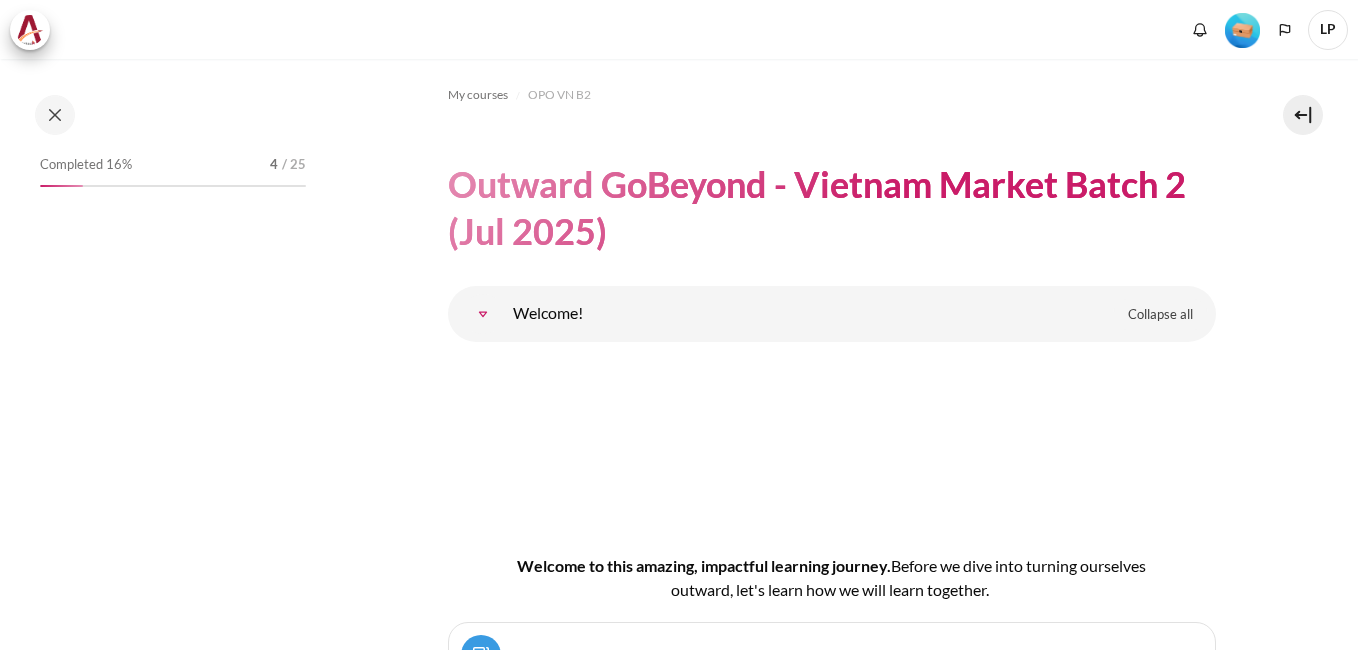 scroll, scrollTop: 0, scrollLeft: 0, axis: both 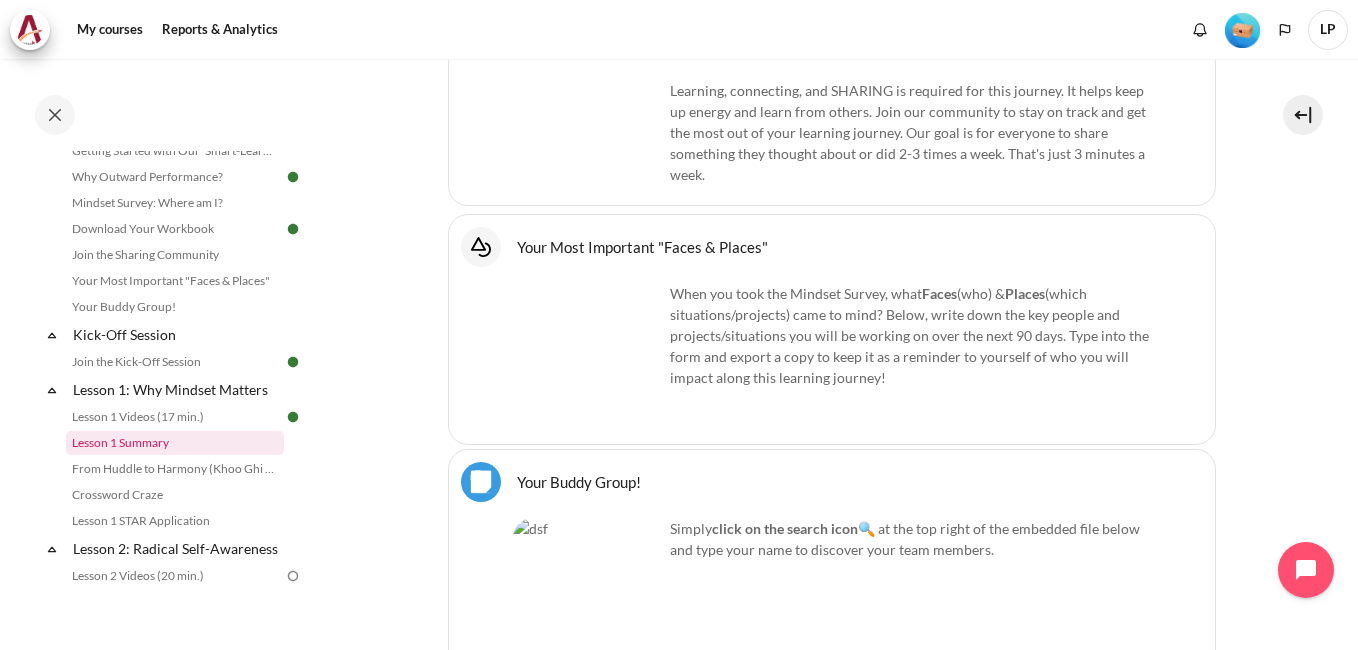 click on "Lesson 1 Summary" at bounding box center [175, 443] 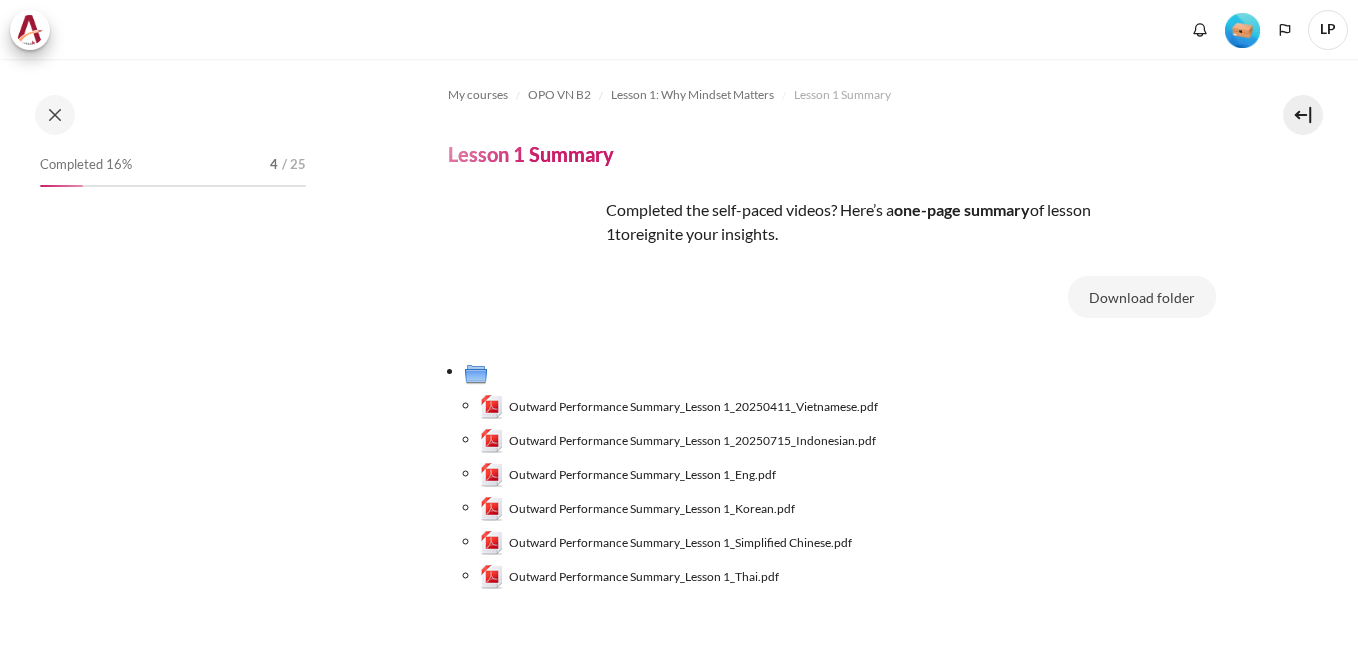 scroll, scrollTop: 0, scrollLeft: 0, axis: both 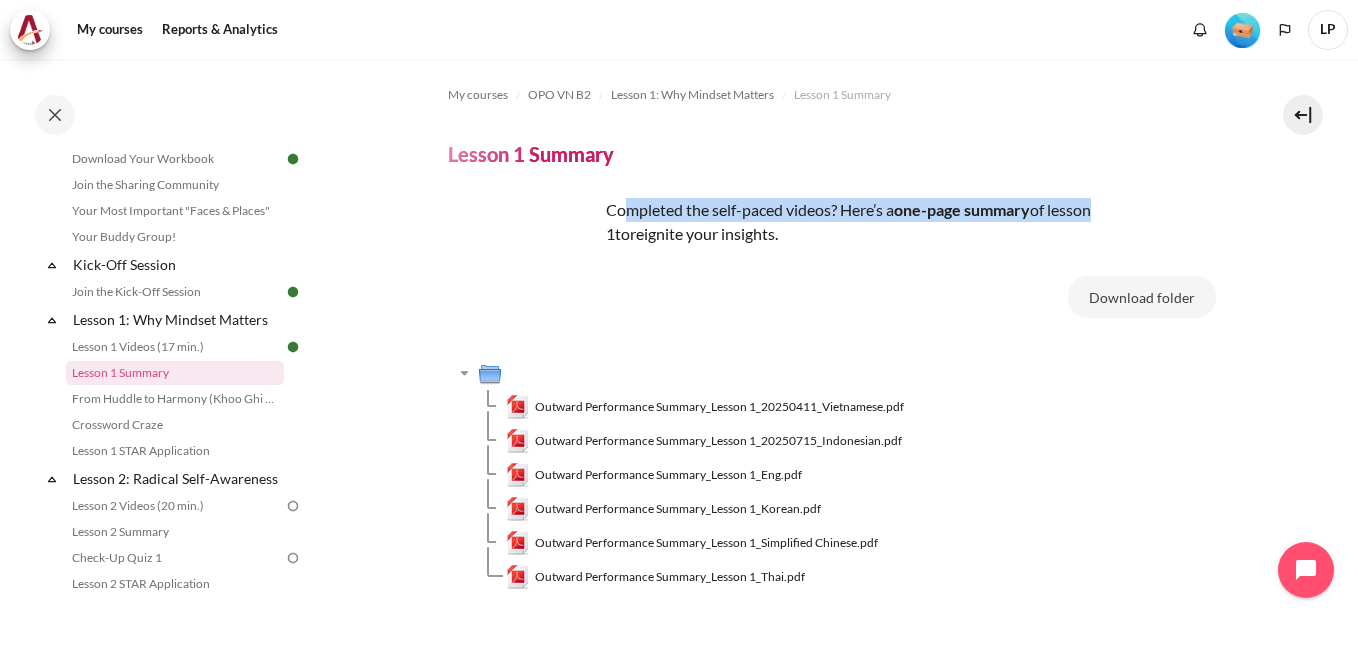 drag, startPoint x: 627, startPoint y: 205, endPoint x: 1113, endPoint y: 208, distance: 486.00925 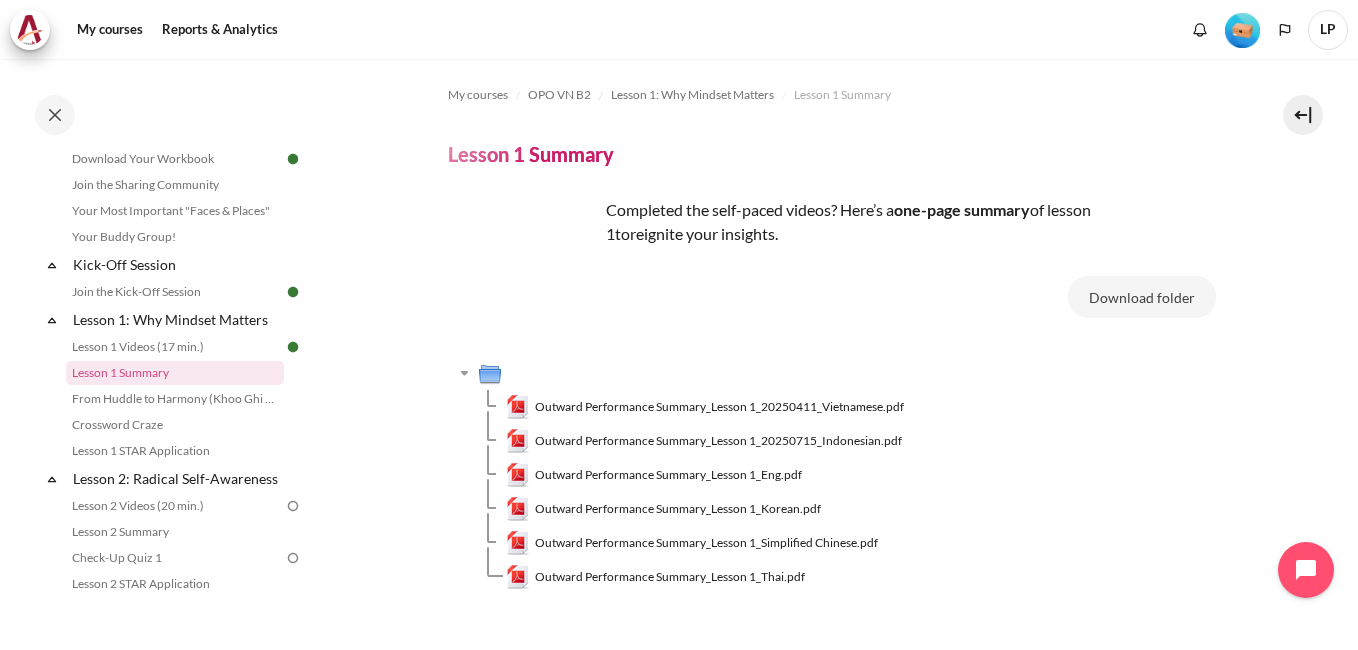 drag, startPoint x: 1113, startPoint y: 208, endPoint x: 1025, endPoint y: 284, distance: 116.275536 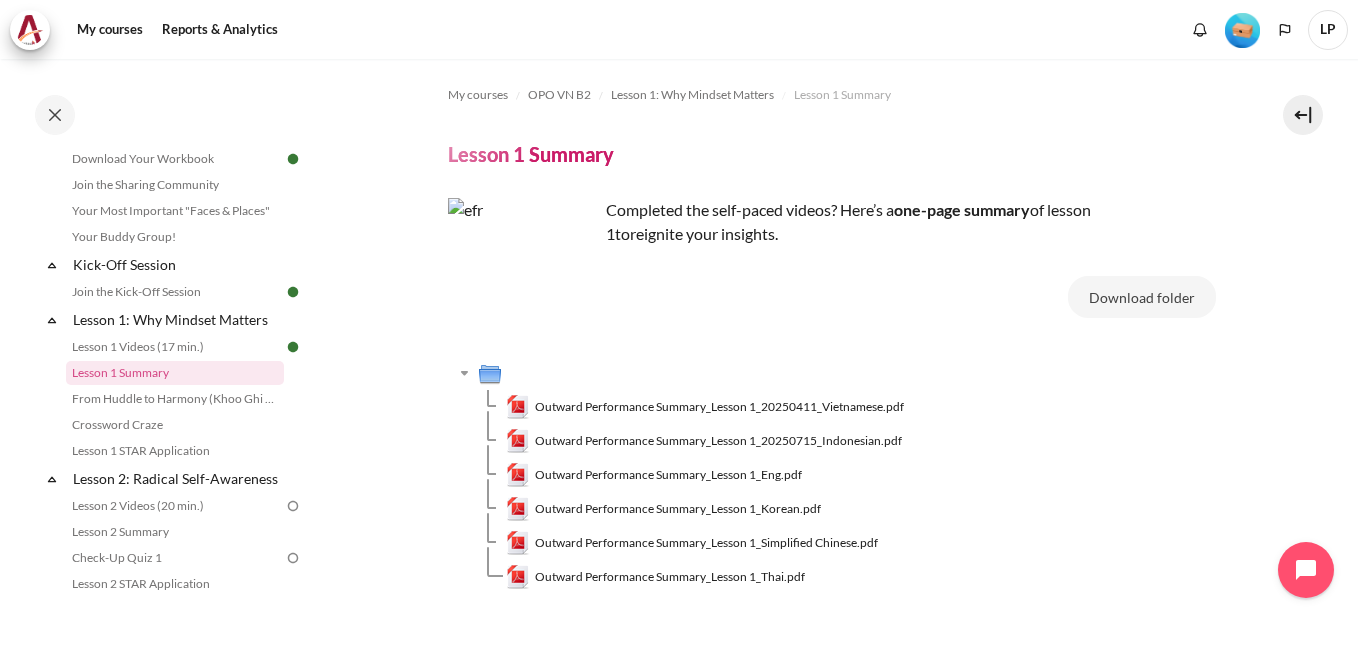 click on "Download folder" at bounding box center (911, 301) 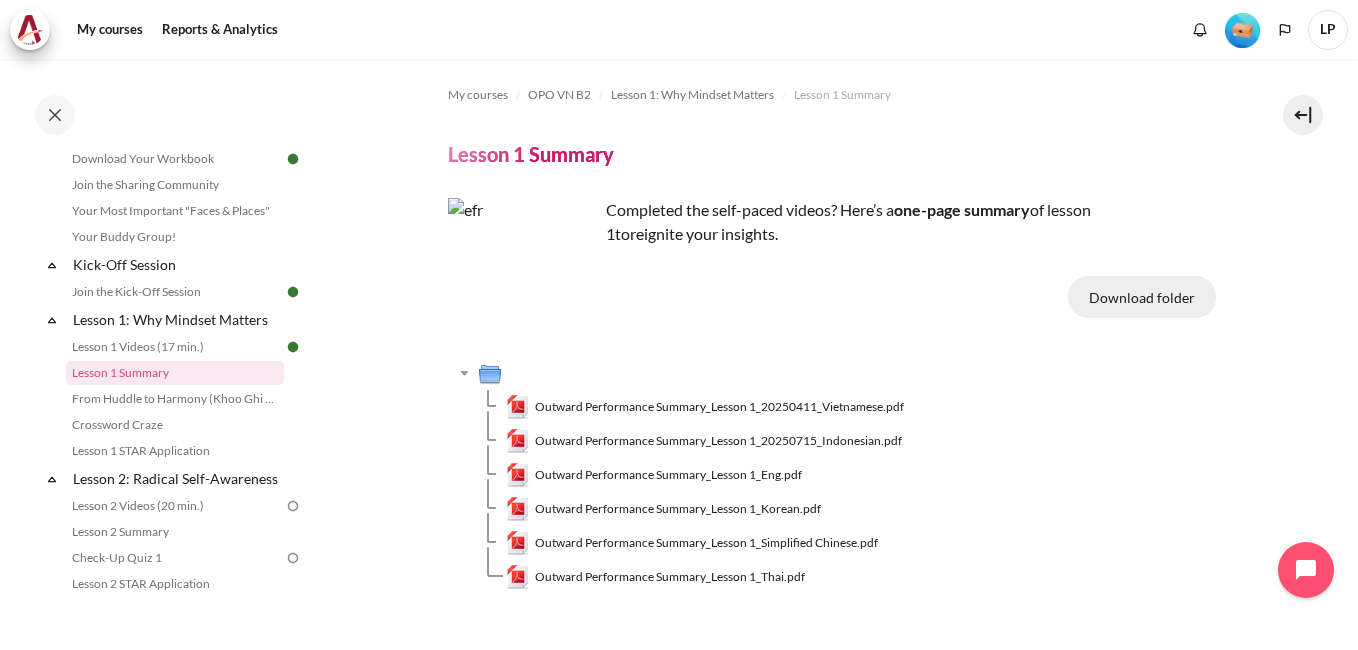 click on "Download folder" at bounding box center [1142, 297] 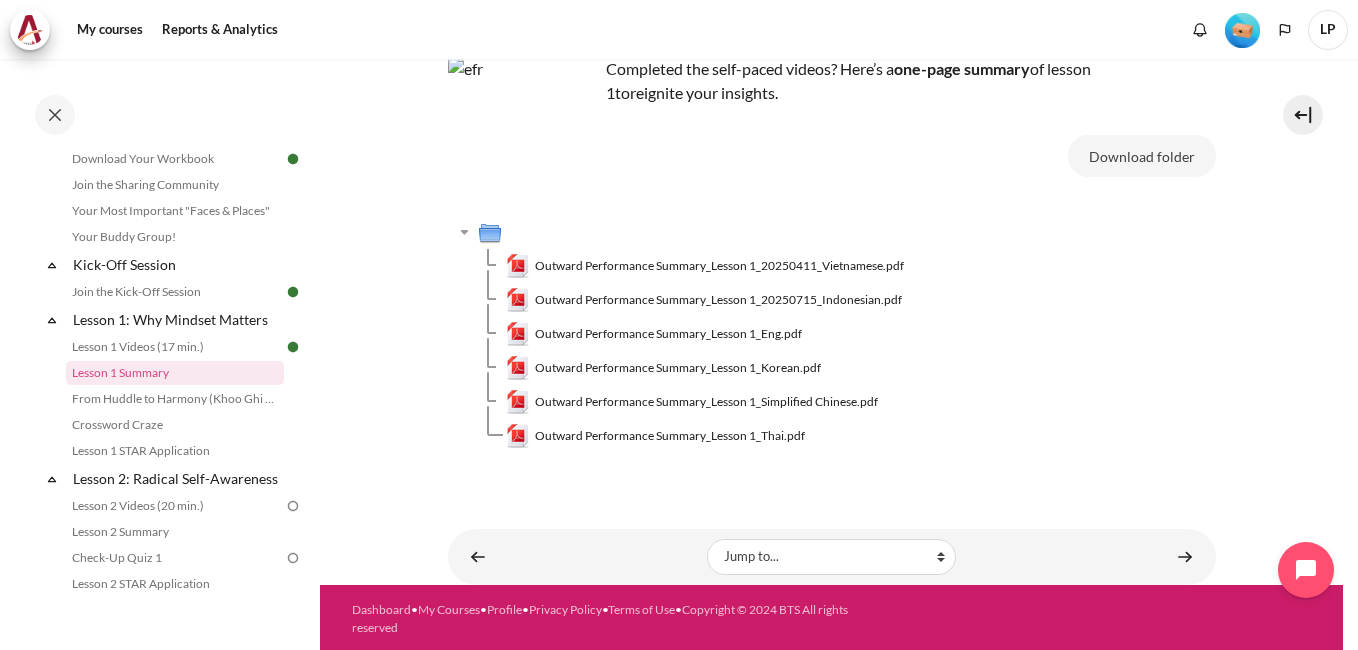 scroll, scrollTop: 144, scrollLeft: 0, axis: vertical 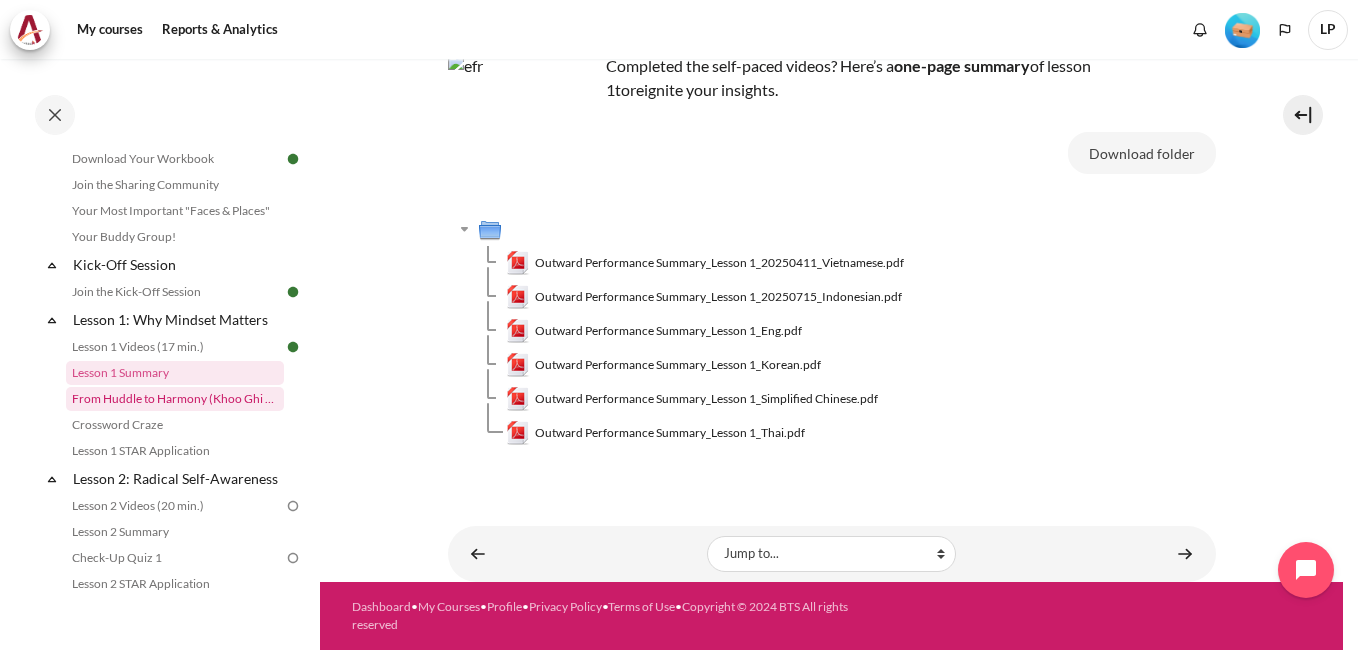 click on "From Huddle to Harmony (Khoo Ghi Peng's Story)" at bounding box center (175, 399) 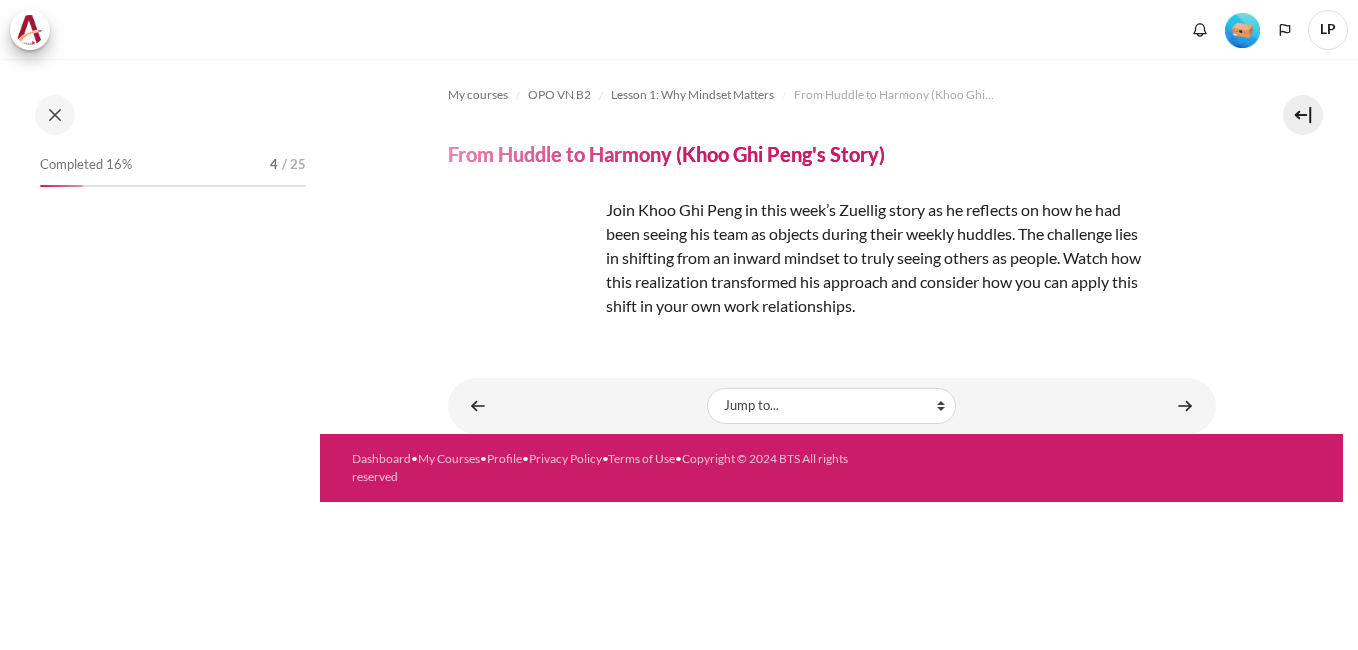 scroll, scrollTop: 0, scrollLeft: 0, axis: both 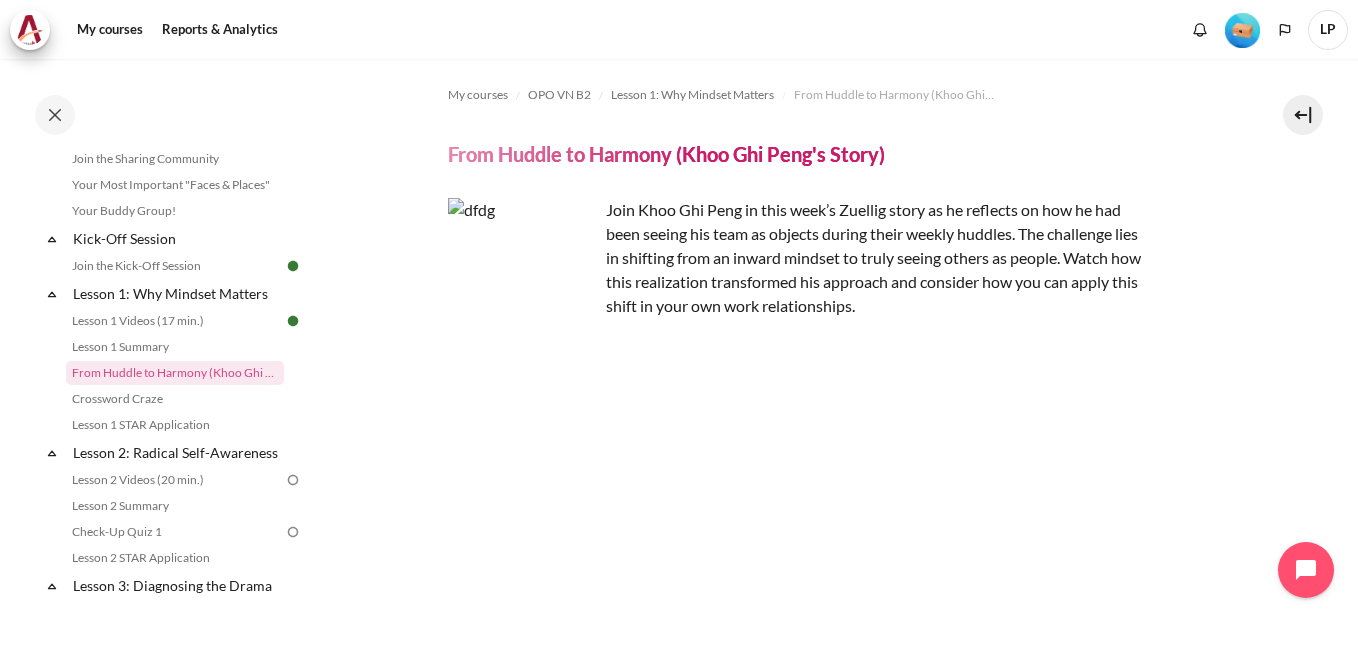 click on "My courses
OPO VN B2
Lesson 1: Why Mindset Matters
From Huddle to Harmony (Khoo Ghi Peng's Story)
From Huddle to Harmony (Khoo Ghi Peng's Story)" at bounding box center (831, 469) 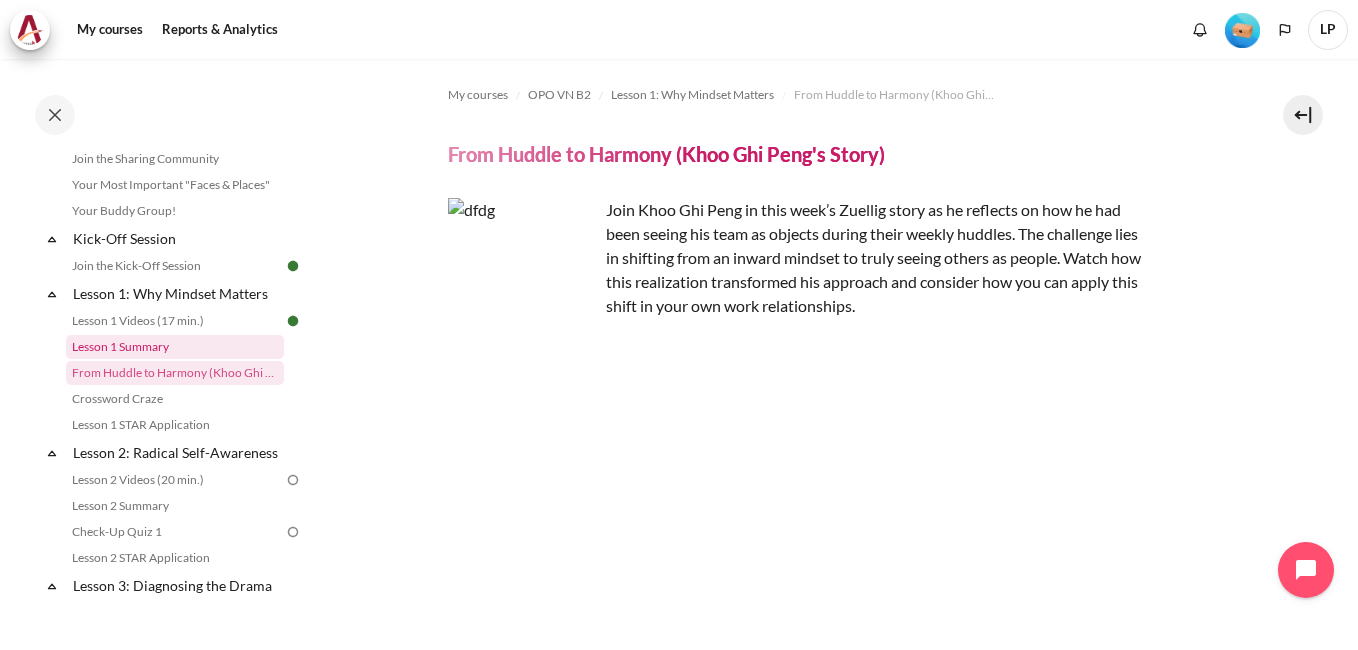 click on "Lesson 1 Summary" at bounding box center [175, 347] 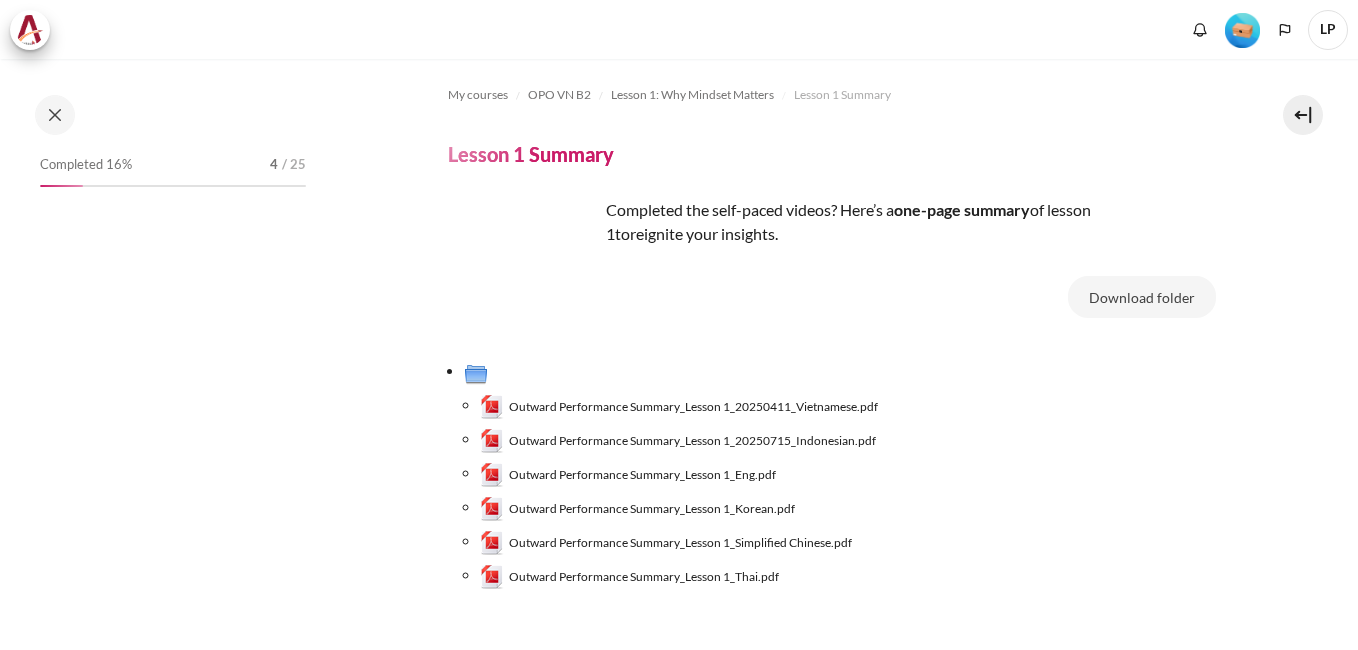 scroll, scrollTop: 0, scrollLeft: 0, axis: both 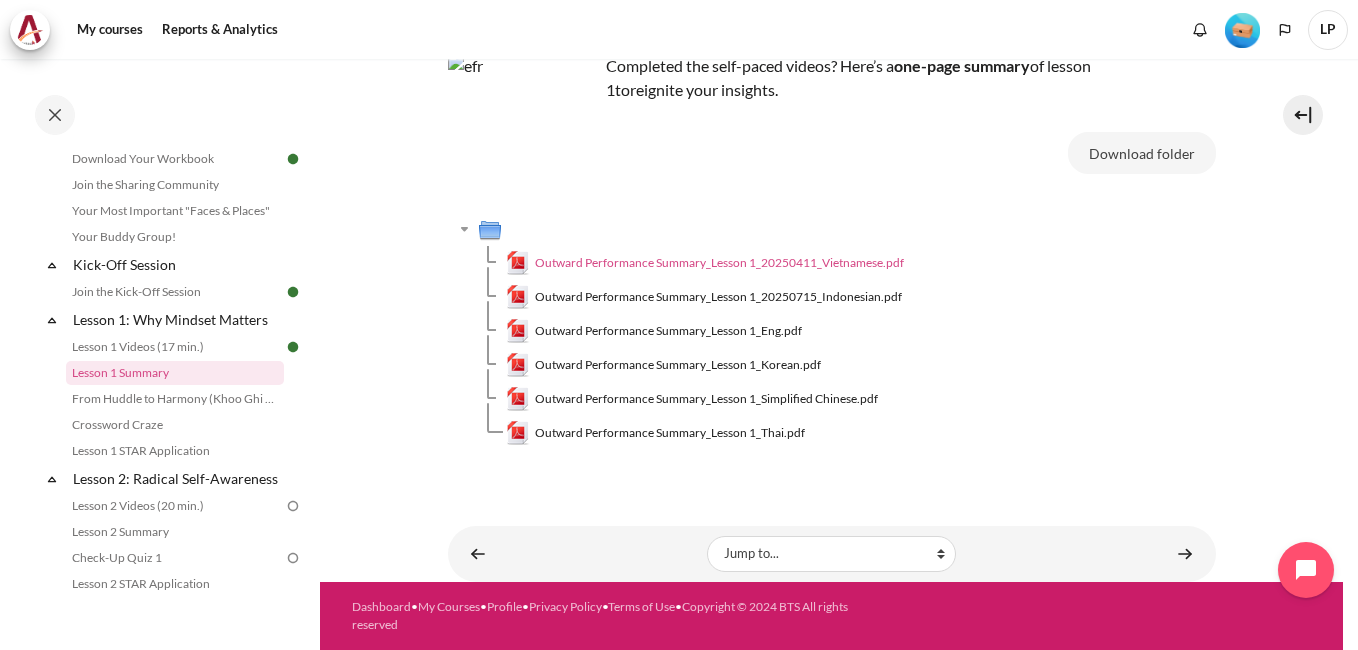 click on "Outward Performance Summary_Lesson 1_20250411_Vietnamese.pdf" at bounding box center [719, 263] 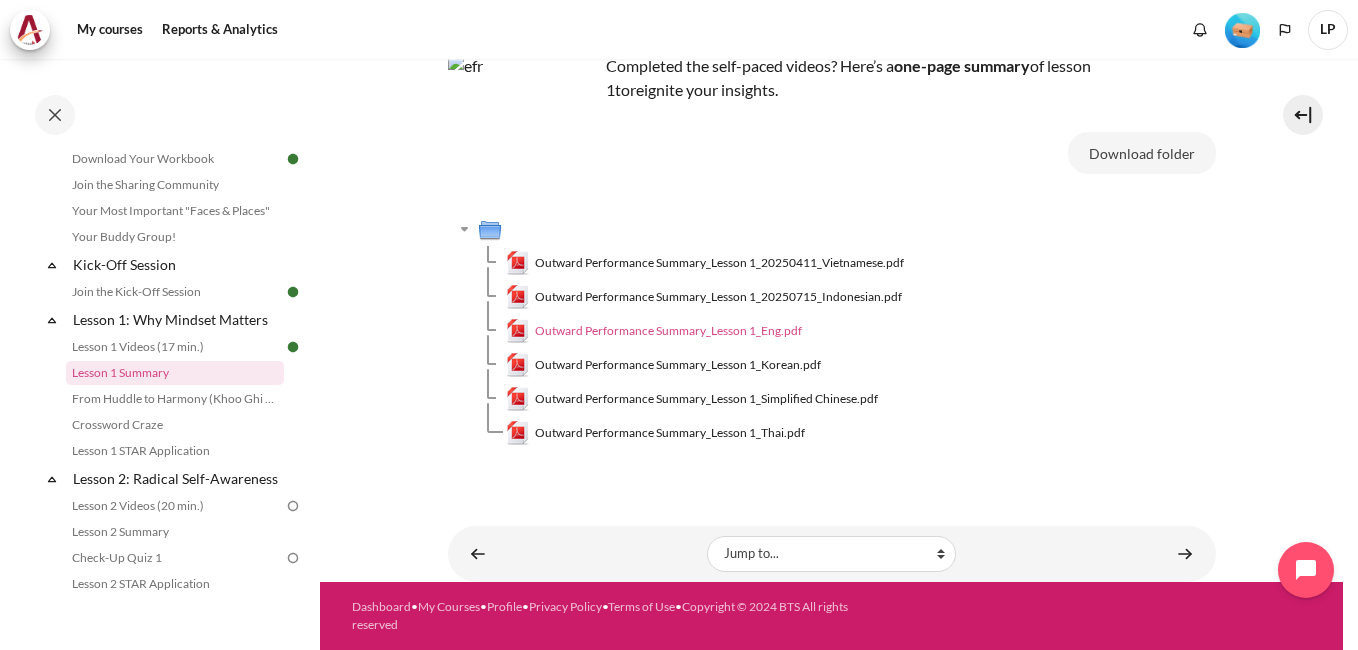 click on "Outward Performance Summary_Lesson 1_Eng.pdf" at bounding box center [668, 331] 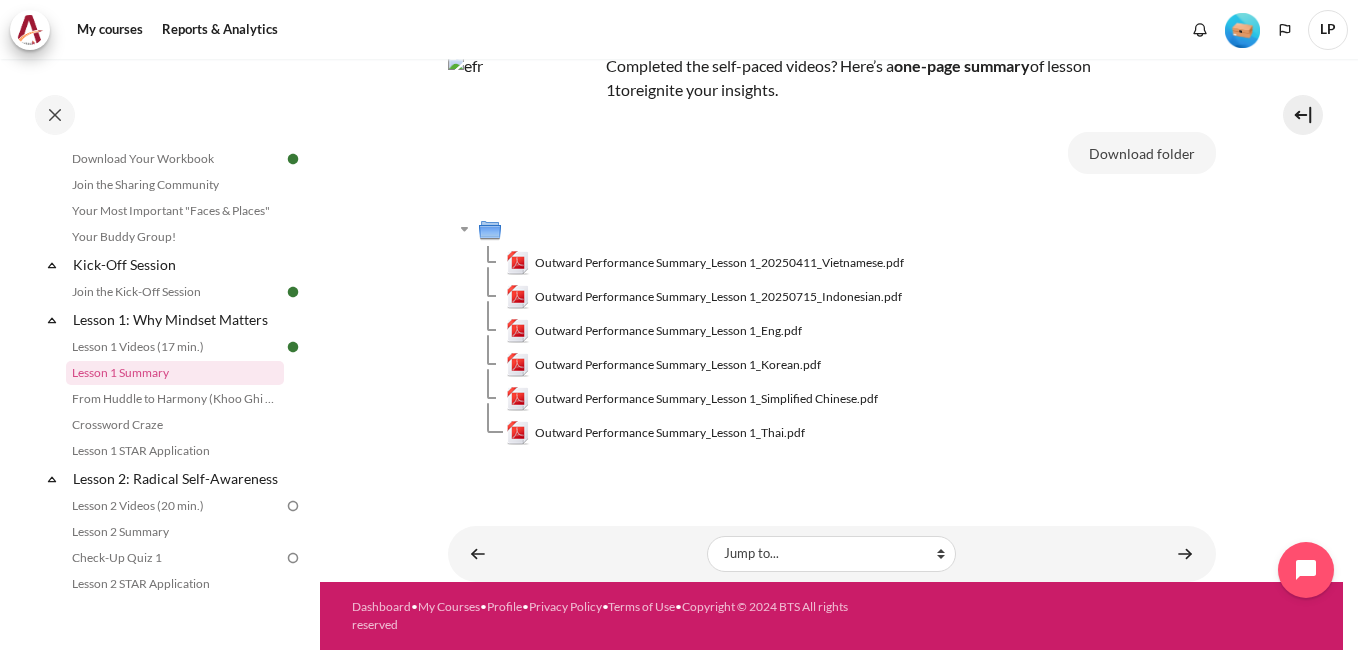 click on "My courses
OPO VN B2
Lesson 1: Why Mindset Matters
Lesson 1 Summary
Lesson 1 Summary" at bounding box center (831, 248) 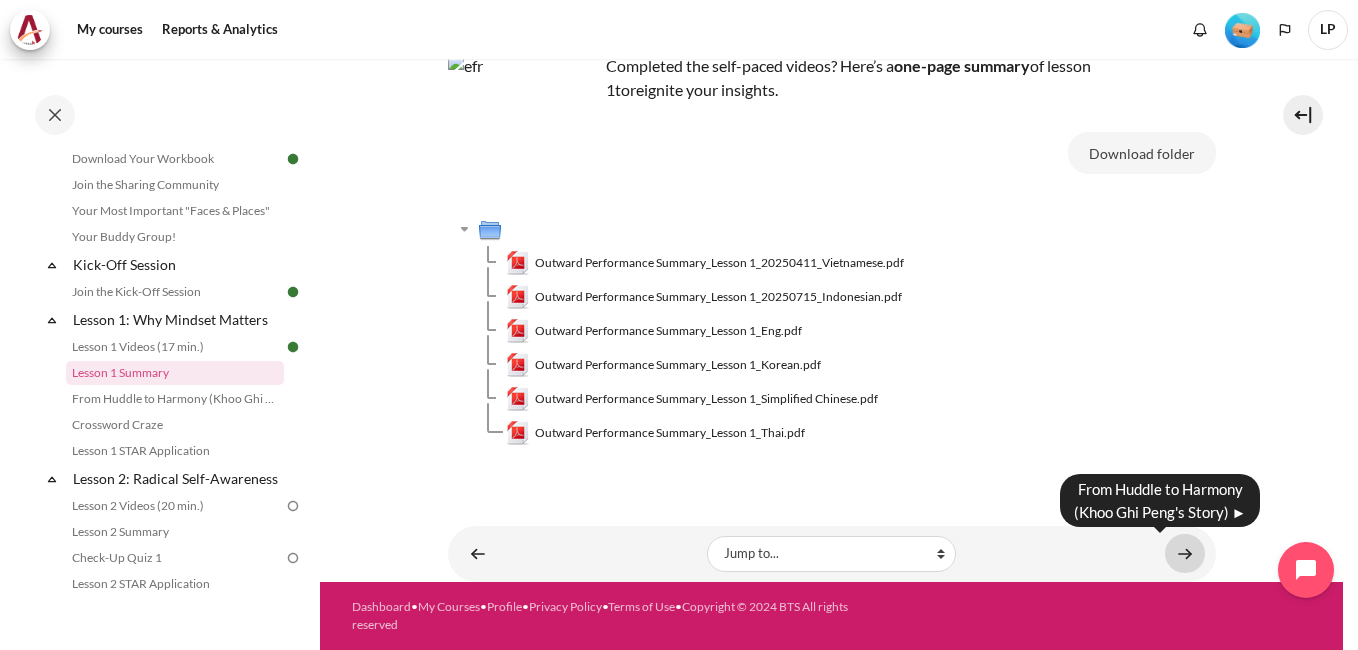 click at bounding box center [1185, 553] 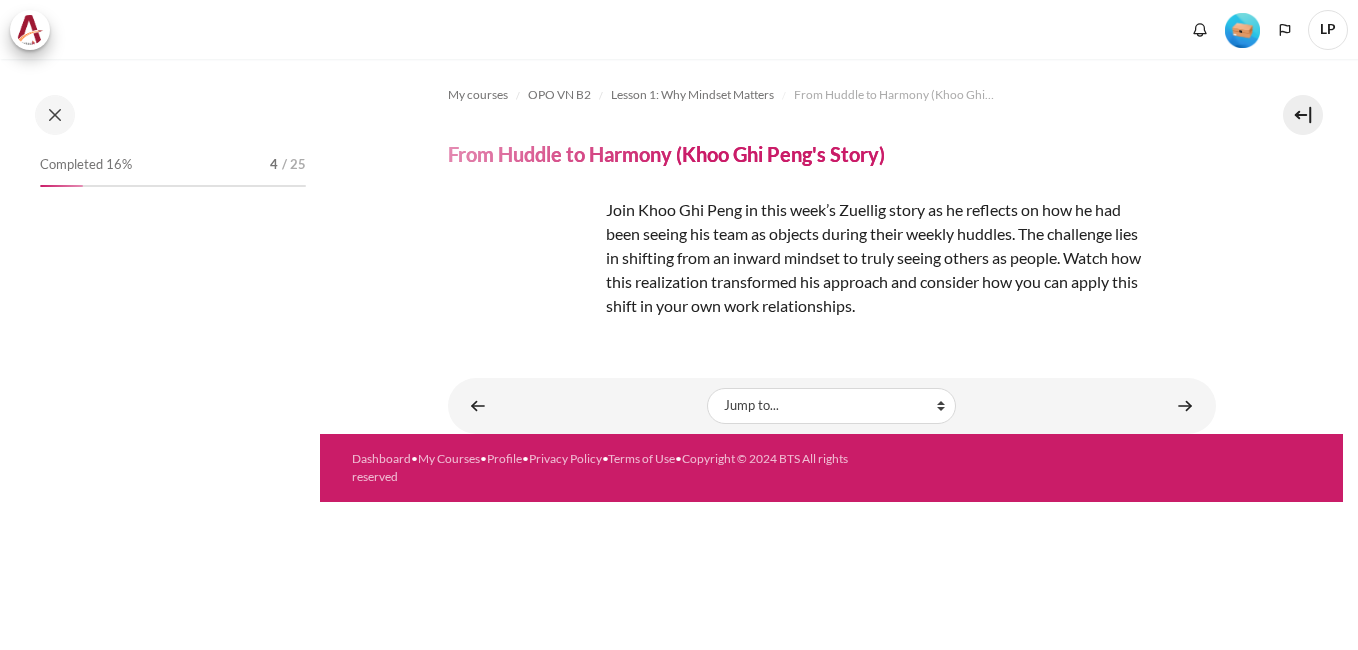scroll, scrollTop: 0, scrollLeft: 0, axis: both 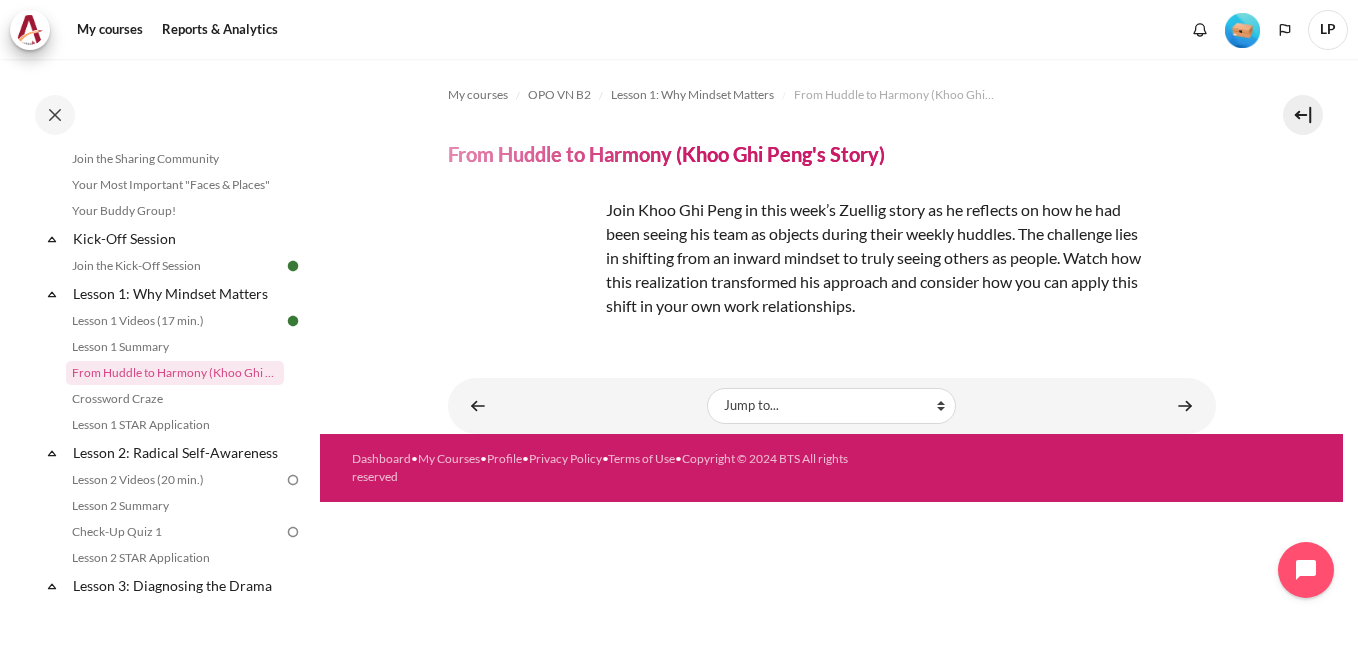 click at bounding box center [523, 273] 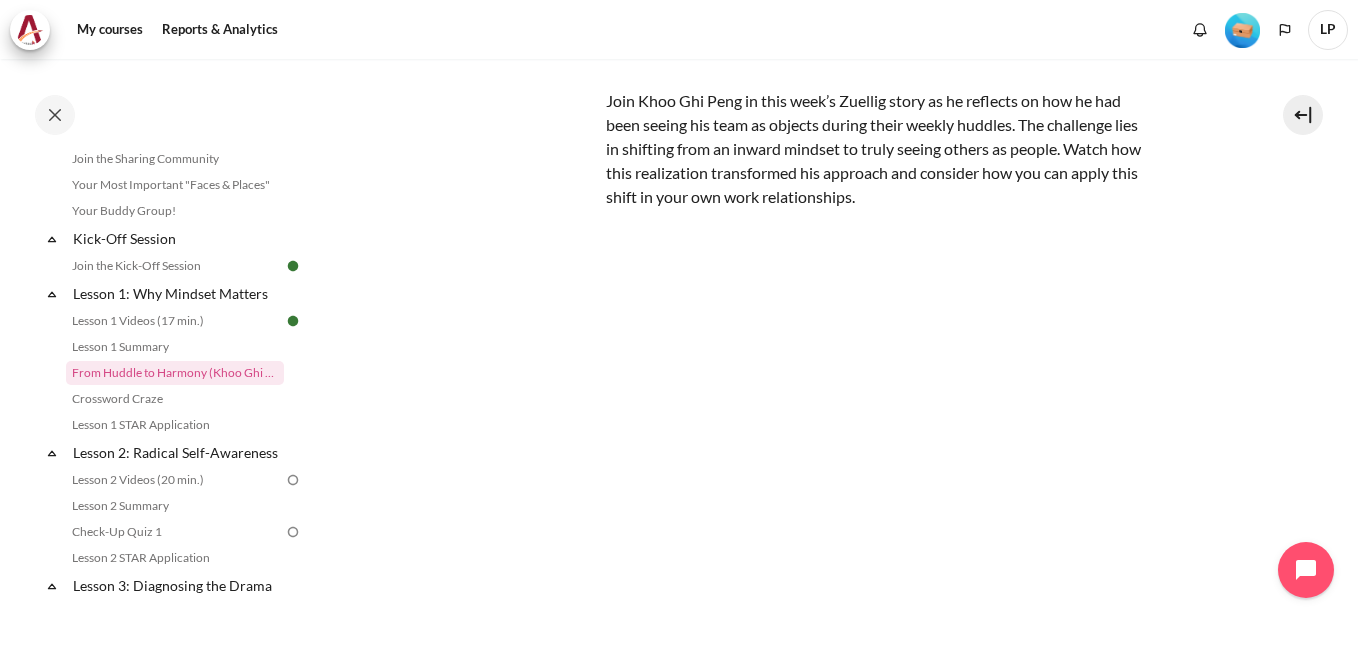 scroll, scrollTop: 292, scrollLeft: 0, axis: vertical 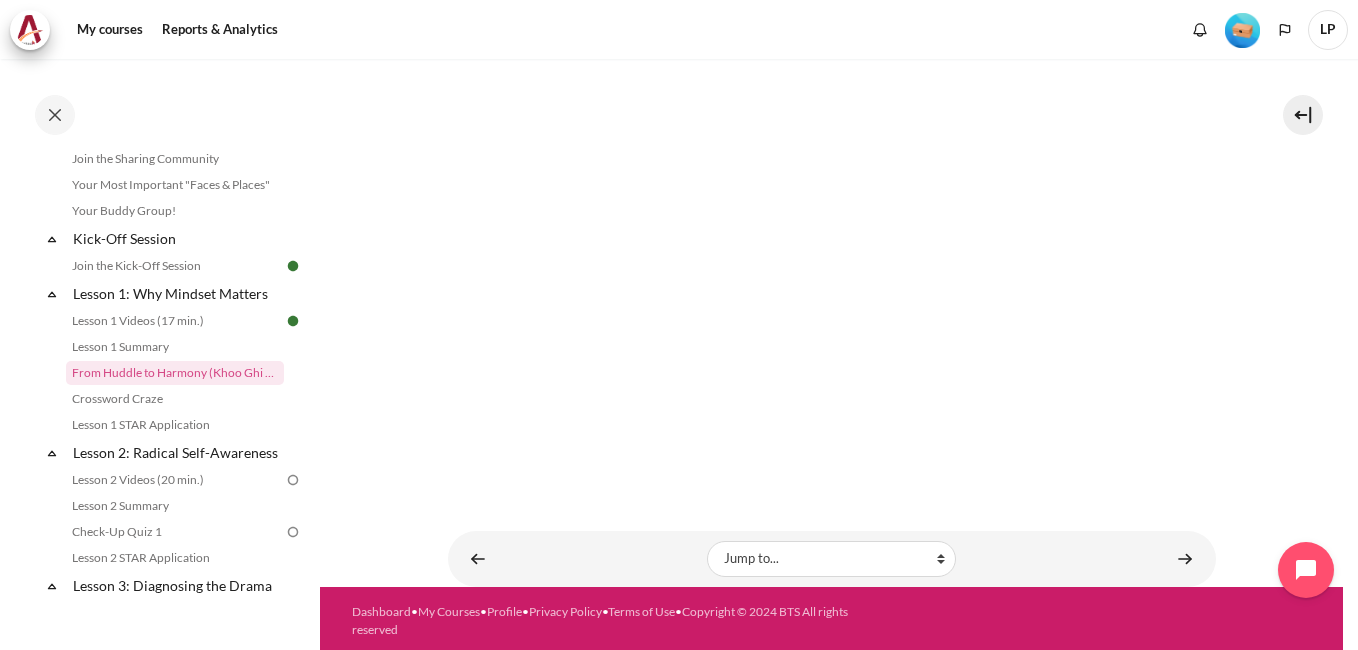 click on "My courses
OPO VN B2
Lesson 1: Why Mindset Matters
From Huddle to Harmony (Khoo Ghi Peng's Story)
From Huddle to Harmony (Khoo Ghi Peng's Story)" at bounding box center (831, 177) 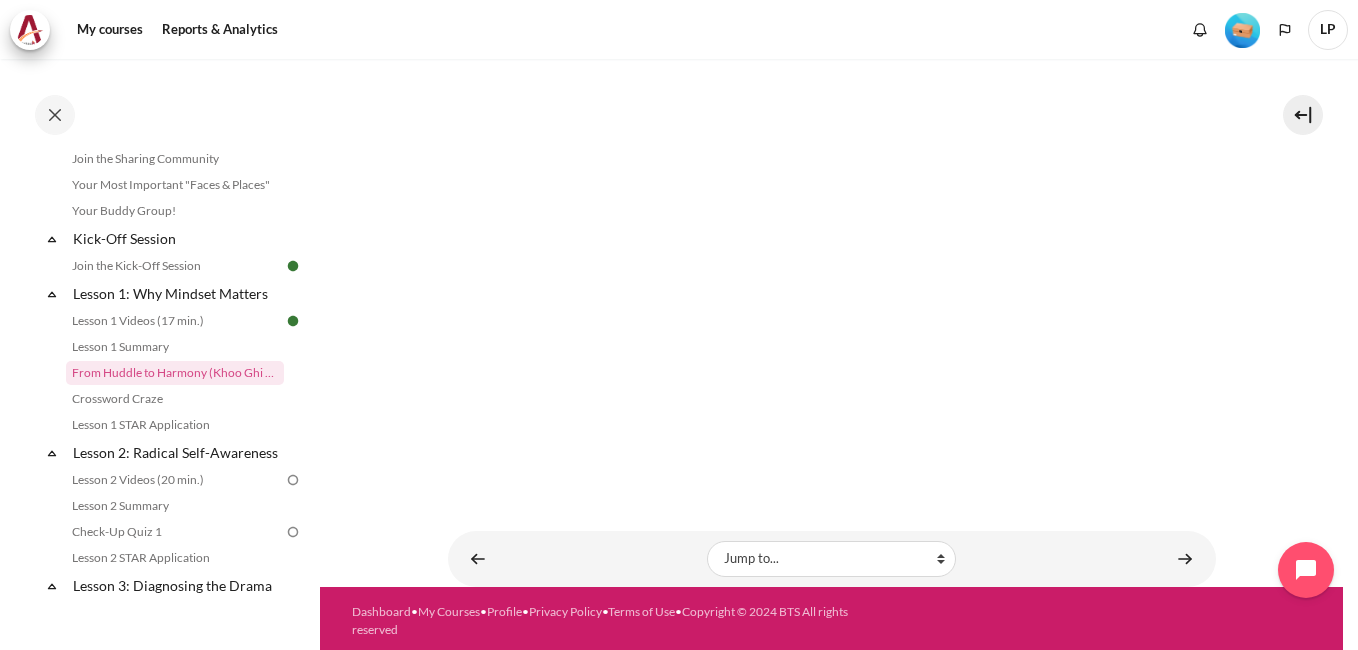 scroll, scrollTop: 192, scrollLeft: 0, axis: vertical 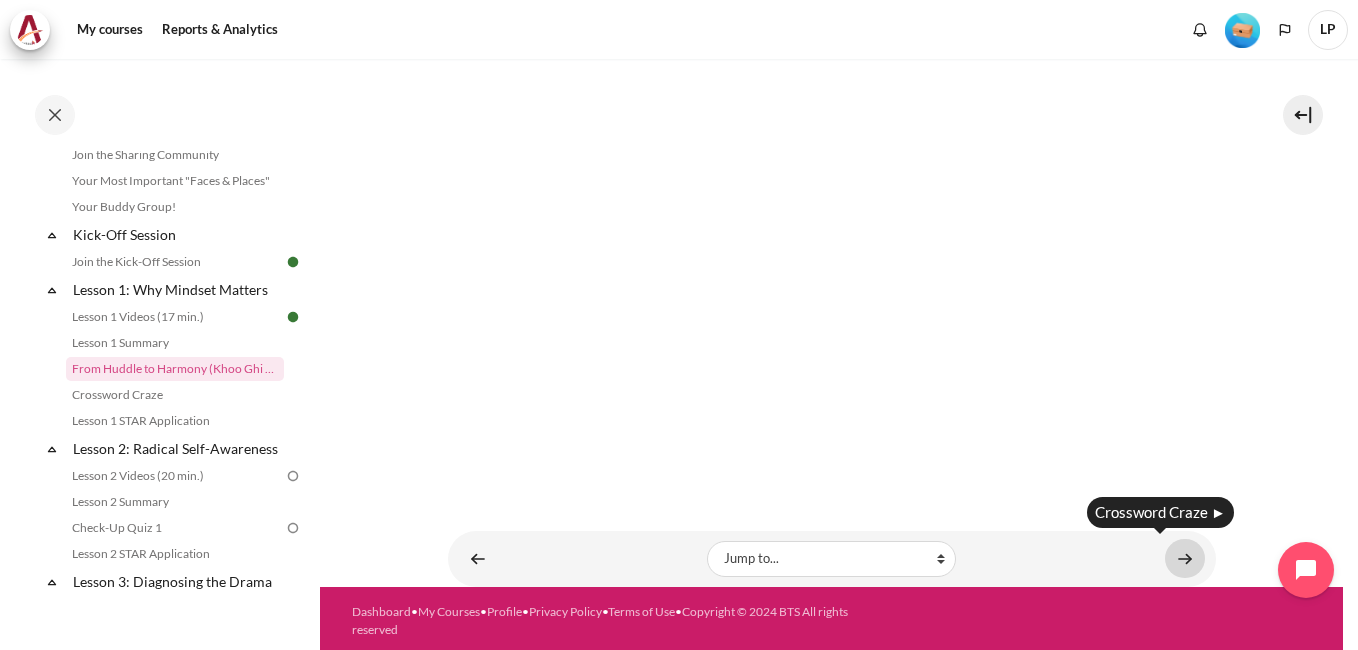 click at bounding box center [1185, 558] 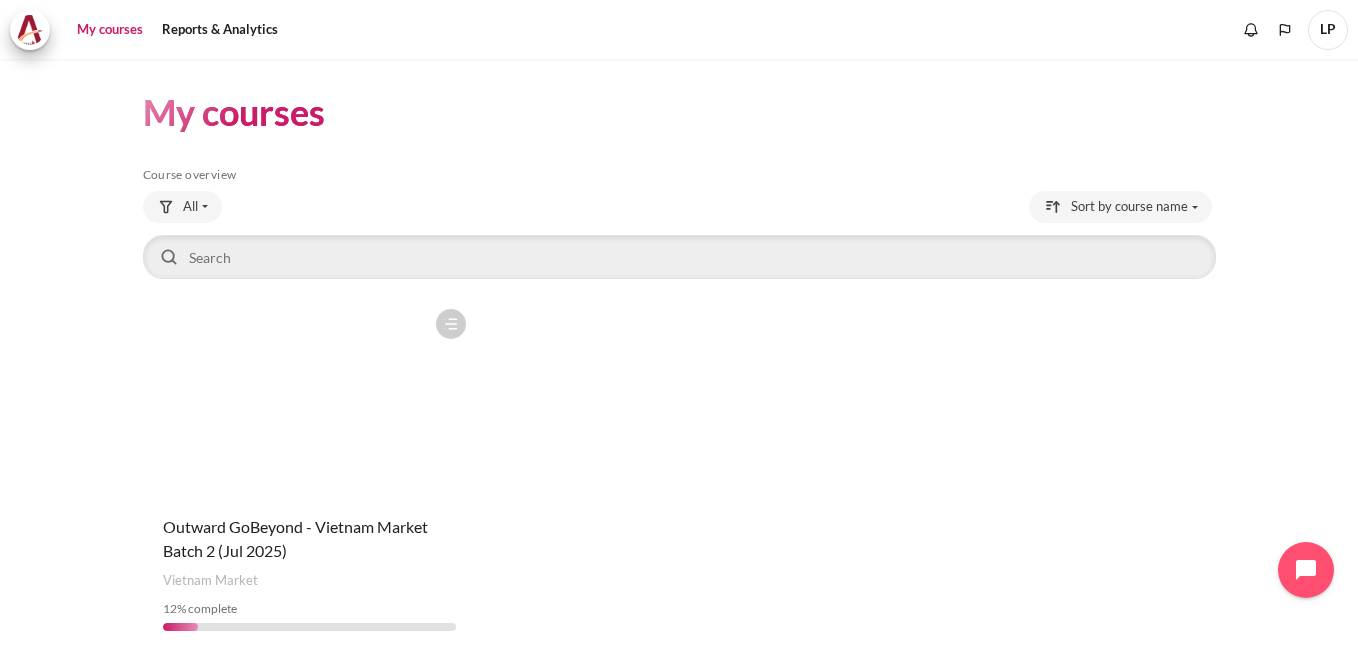 scroll, scrollTop: 0, scrollLeft: 0, axis: both 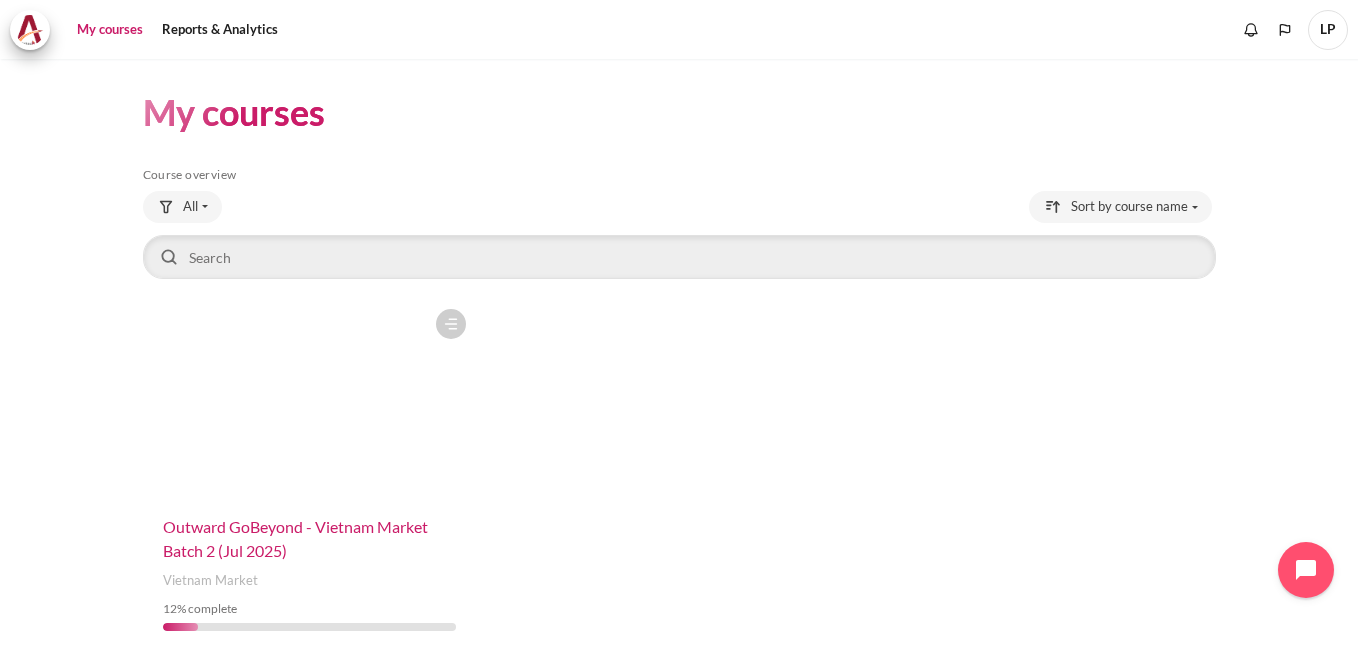click on "Outward GoBeyond - Vietnam Market Batch 2 (Jul 2025)" at bounding box center (295, 538) 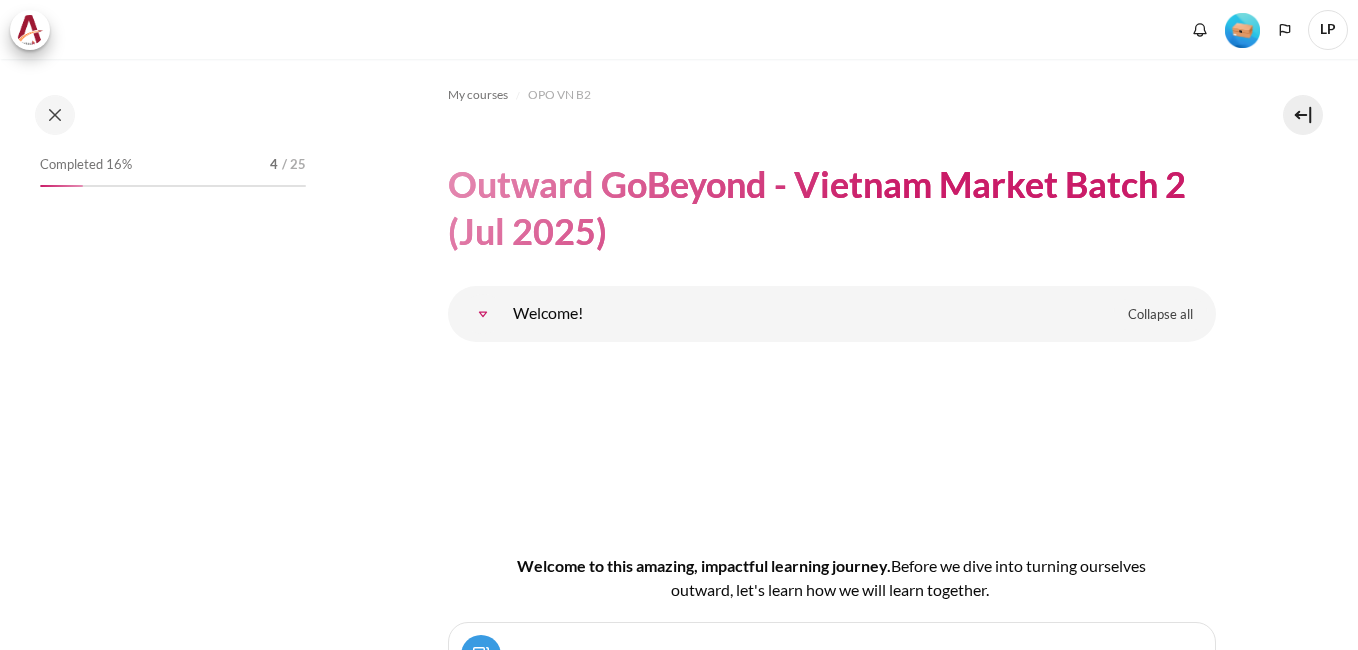scroll, scrollTop: 0, scrollLeft: 0, axis: both 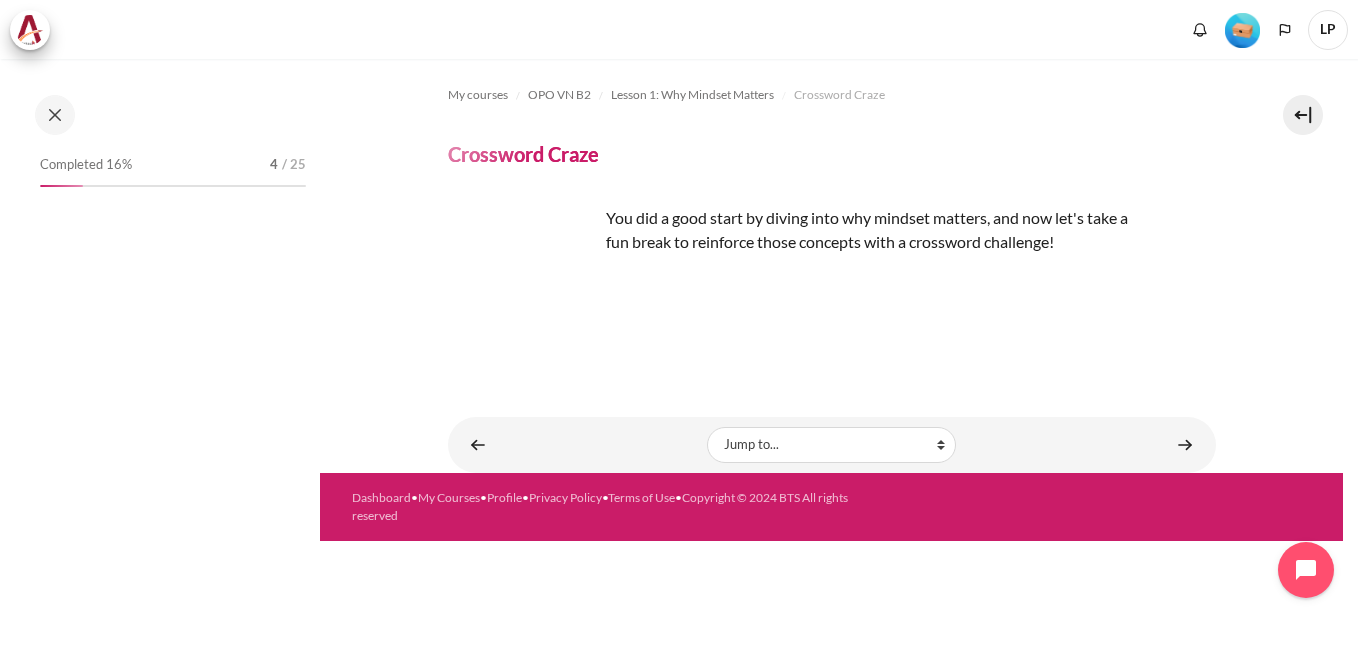 drag, startPoint x: 636, startPoint y: 220, endPoint x: 1213, endPoint y: 252, distance: 577.88666 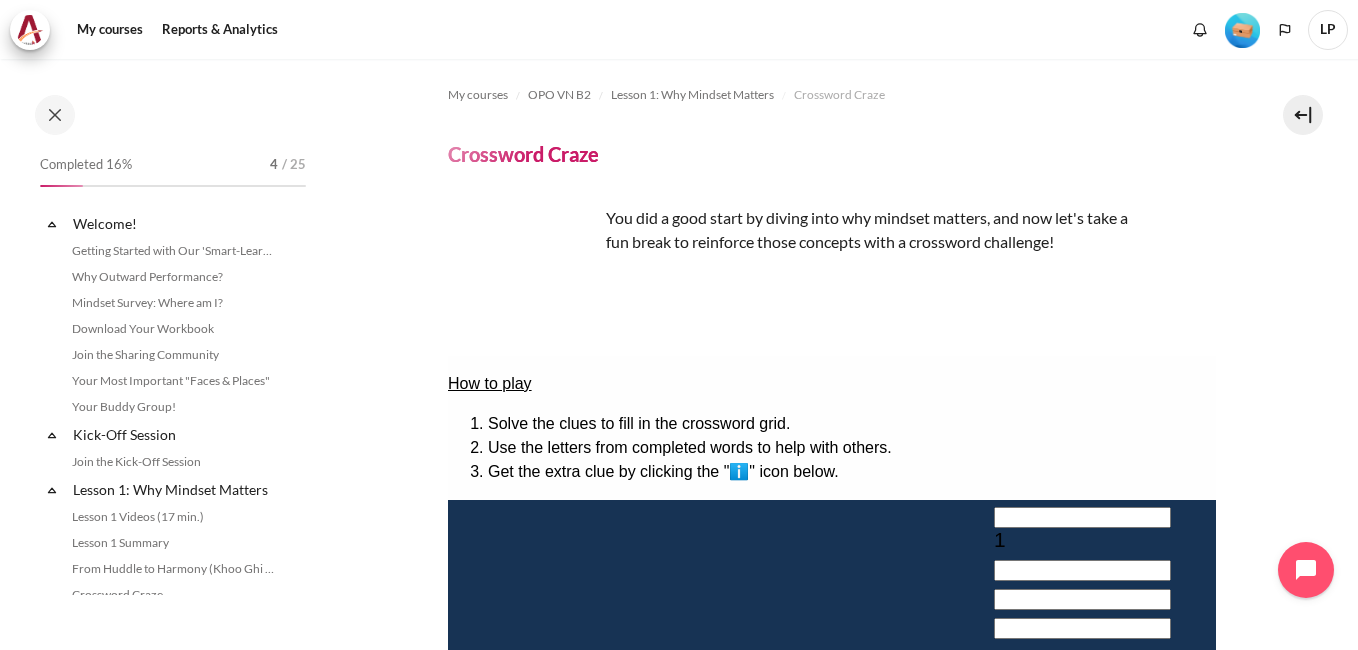 scroll, scrollTop: 0, scrollLeft: 0, axis: both 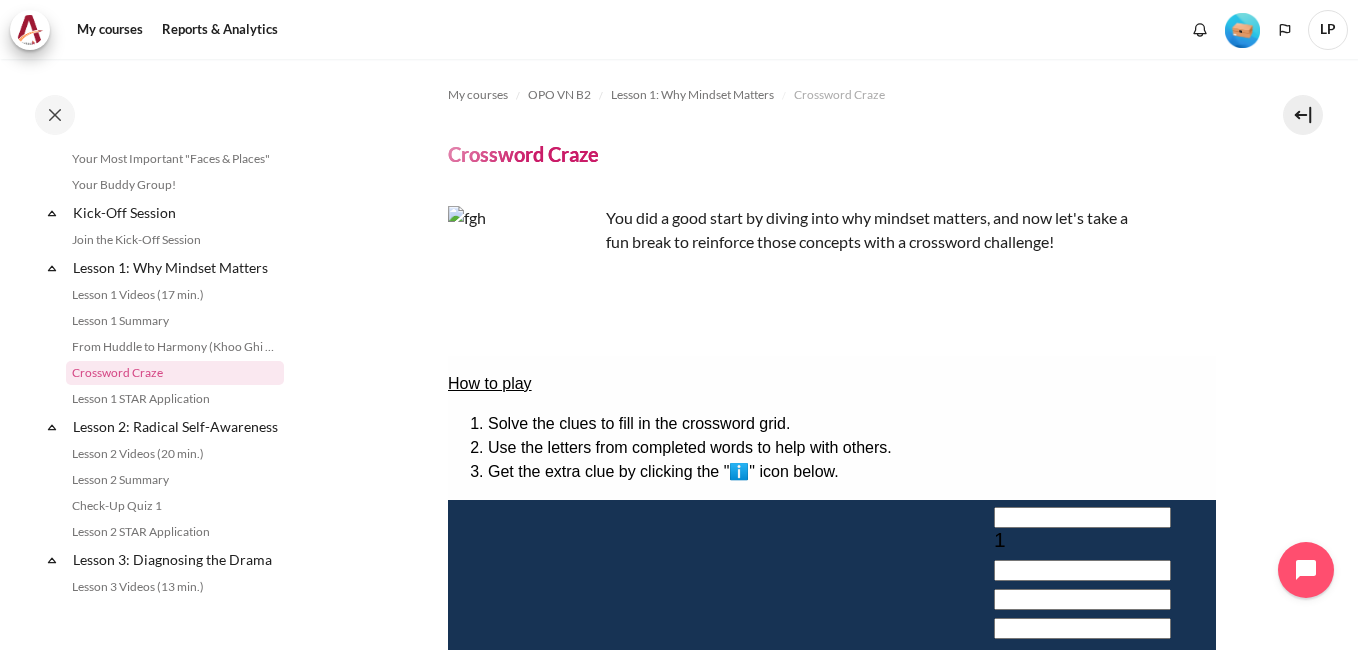 click on "My courses
OPO VN B2
Lesson 1: Why Mindset Matters
Crossword Craze
Crossword Craze" at bounding box center [831, 613] 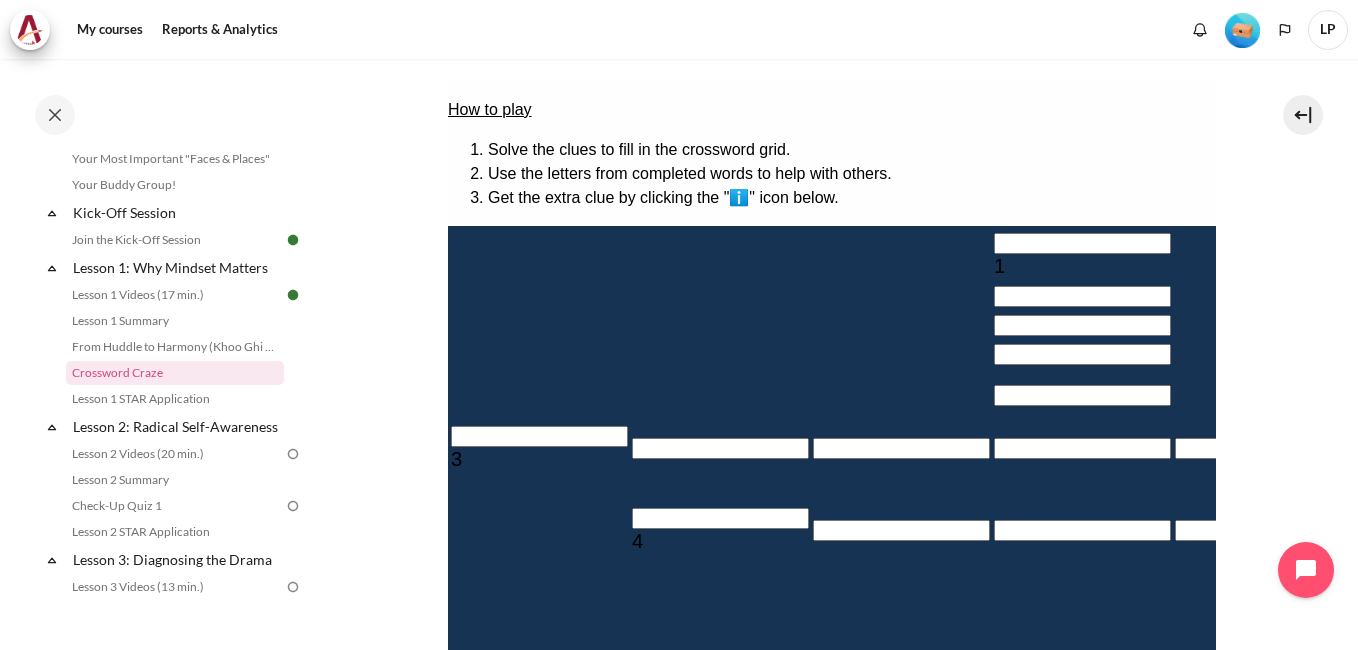scroll, scrollTop: 300, scrollLeft: 0, axis: vertical 